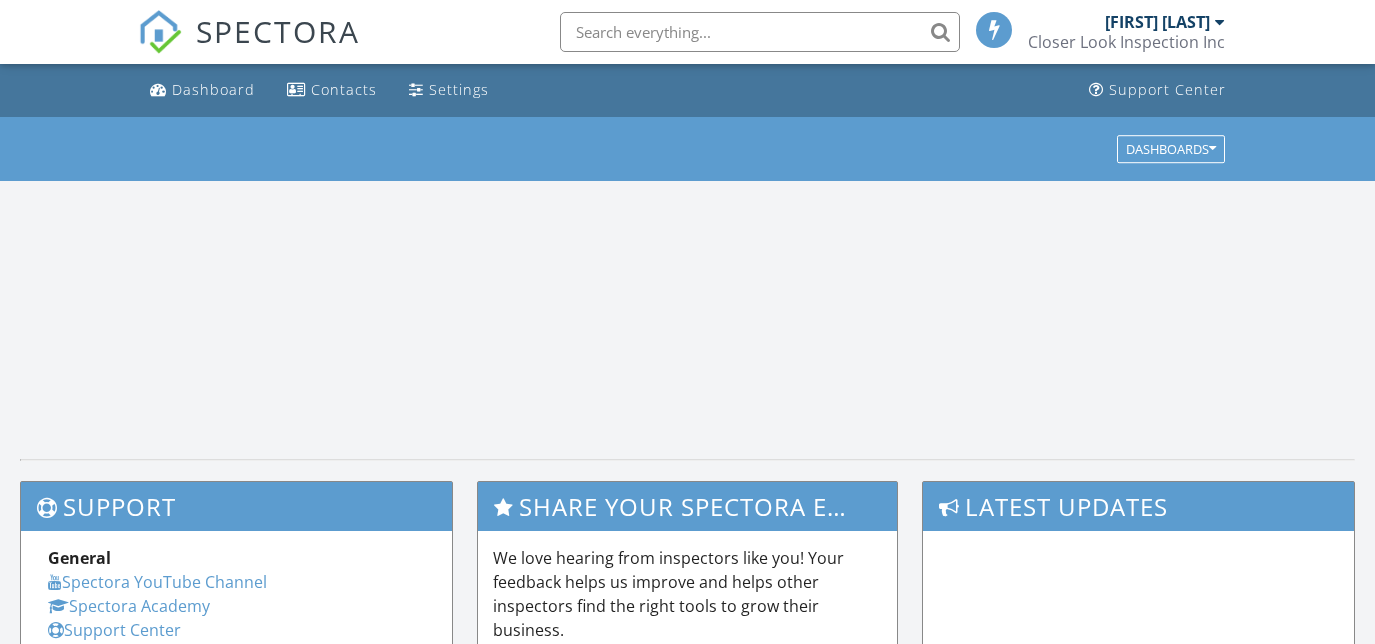 scroll, scrollTop: 0, scrollLeft: 0, axis: both 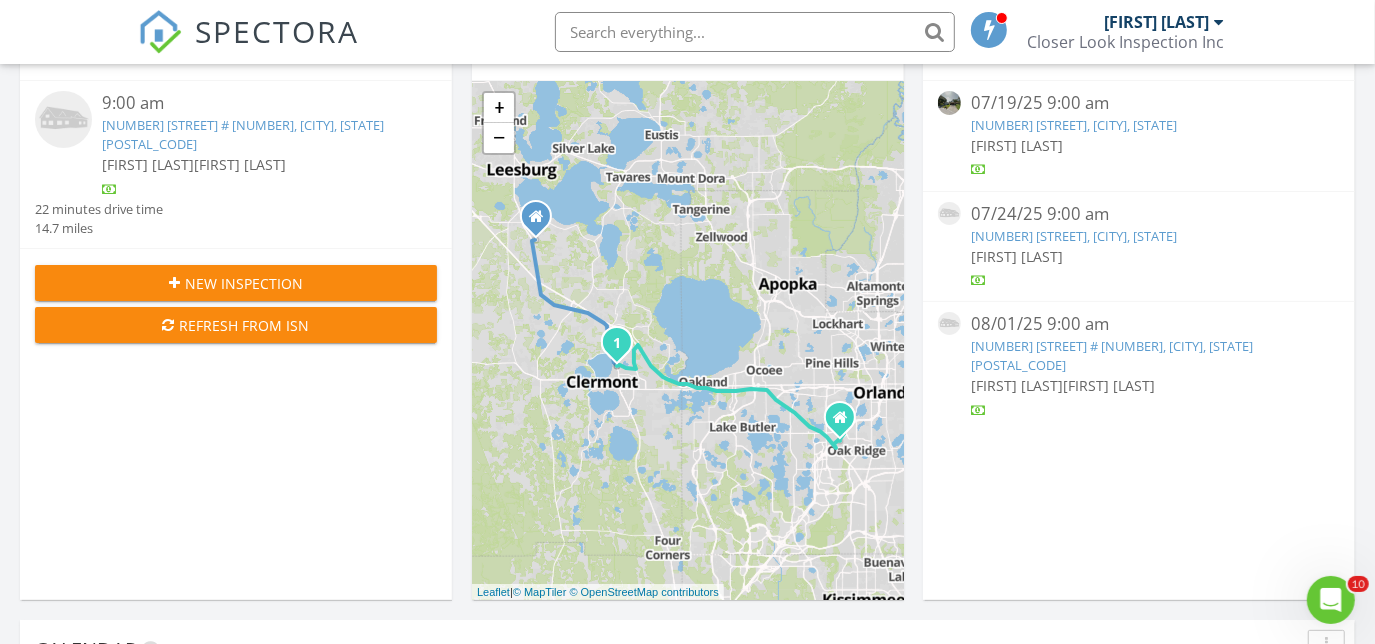 click on "1940 Sunshine Park Lot # 4-0878, Minneola, FL 32839" at bounding box center [243, 134] 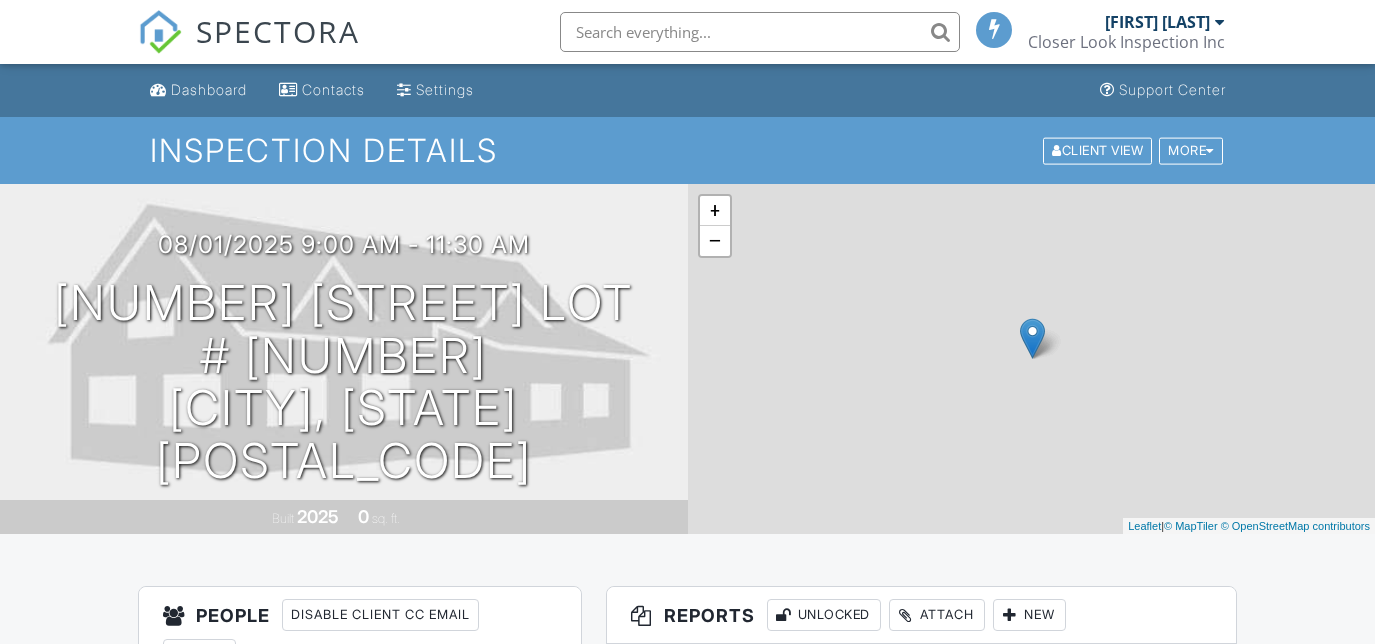scroll, scrollTop: 0, scrollLeft: 0, axis: both 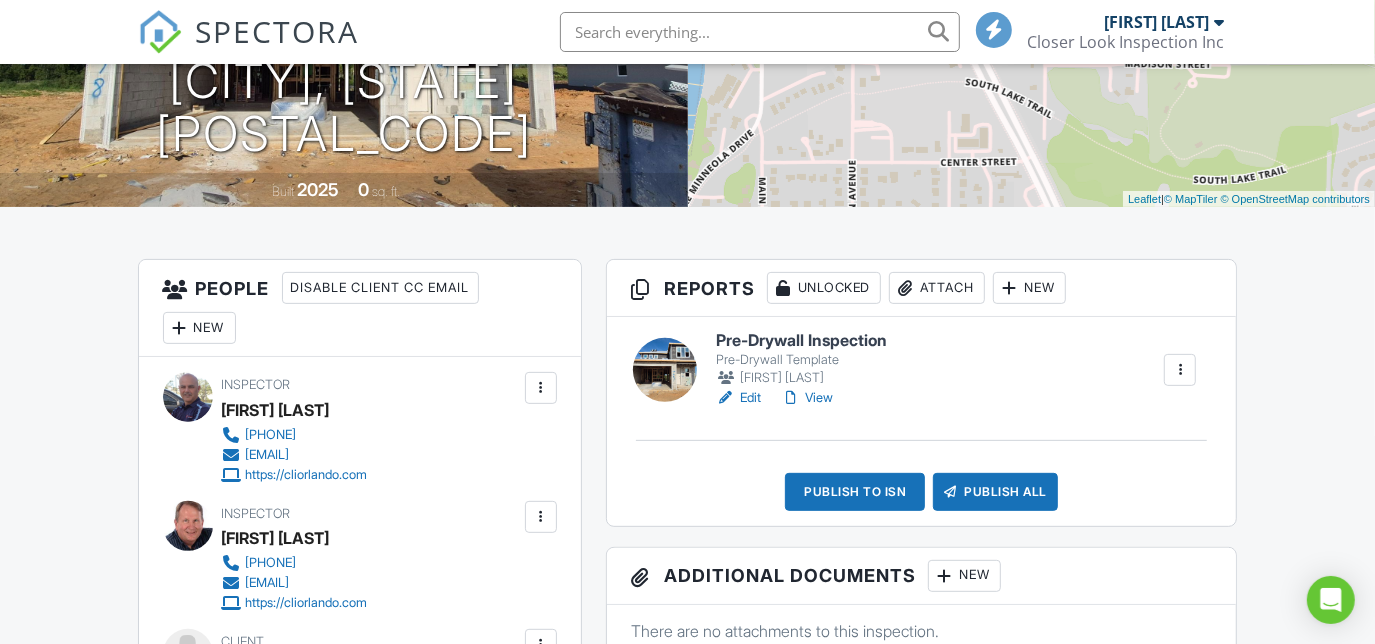 click on "View" at bounding box center [807, 398] 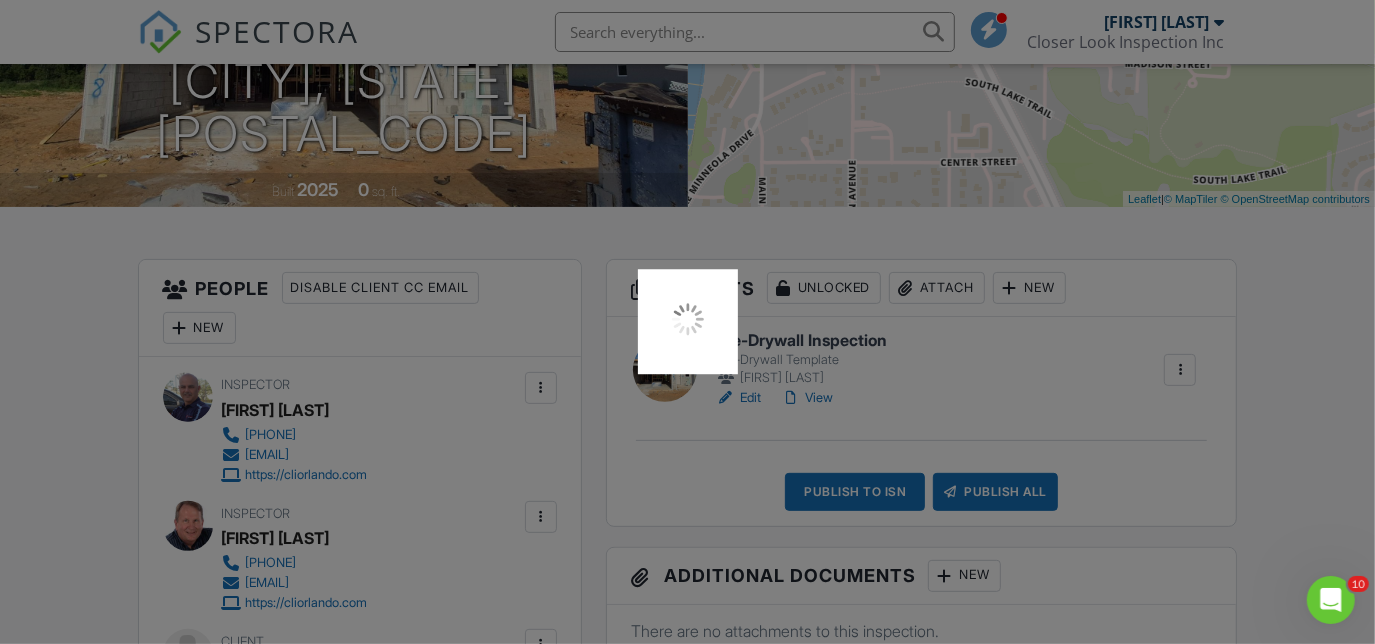 scroll, scrollTop: 0, scrollLeft: 0, axis: both 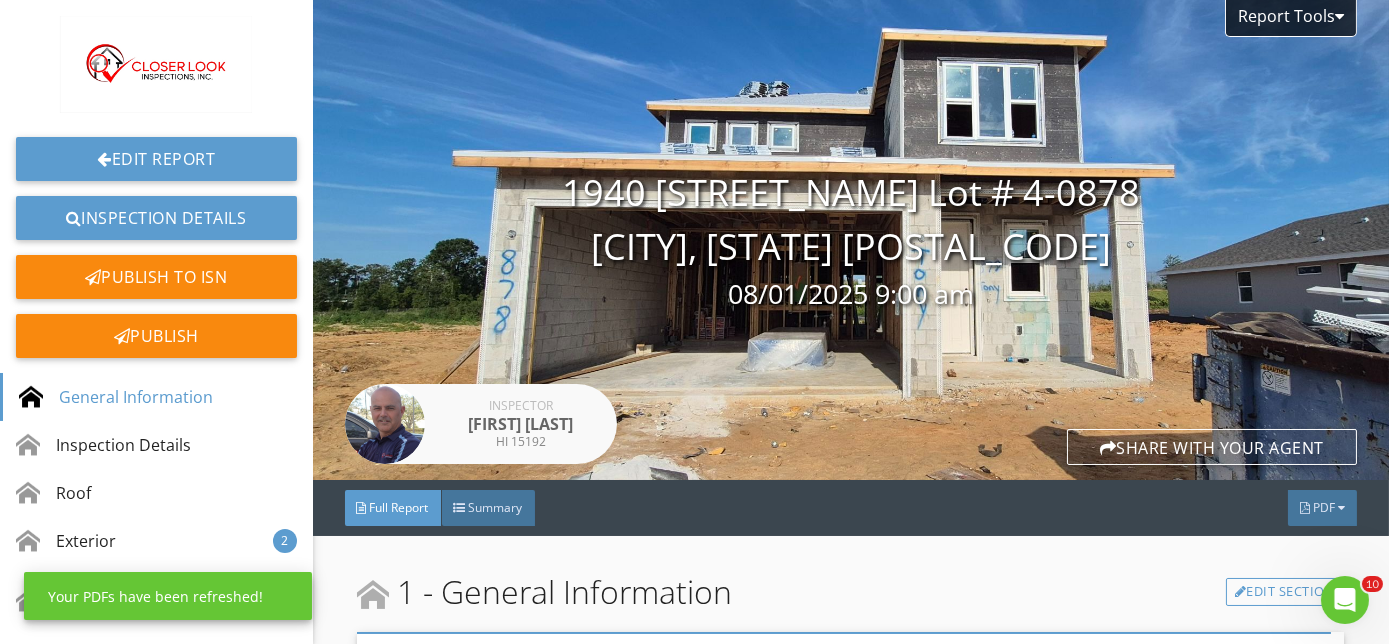 click on "1940 [STREET_NAME] Lot # 4-0878
[CITY], [STATE] [POSTAL_CODE]
08/01/2025  9:00 am     Inspector   [NAME]     HI 15192
Share with your agent
Full Report     Summary       PDF
1 -
General Information
Edit Section
Information
Information:
Inspection Date
08/01/2025
Client information: Should attempt to obtain all warrantees, guarantees, transferable warrantees for: HVAC systems, any foundation work, structural repairs, water proofing, equipment, new roof (possibly age of roof), appliances, equipment, sump pumps, etc. Permits should be researched on all homes especially those of flipped/recently renovated homes
Edit
2 -
Inspection Details
Information
Style of Home" at bounding box center (851, 322) 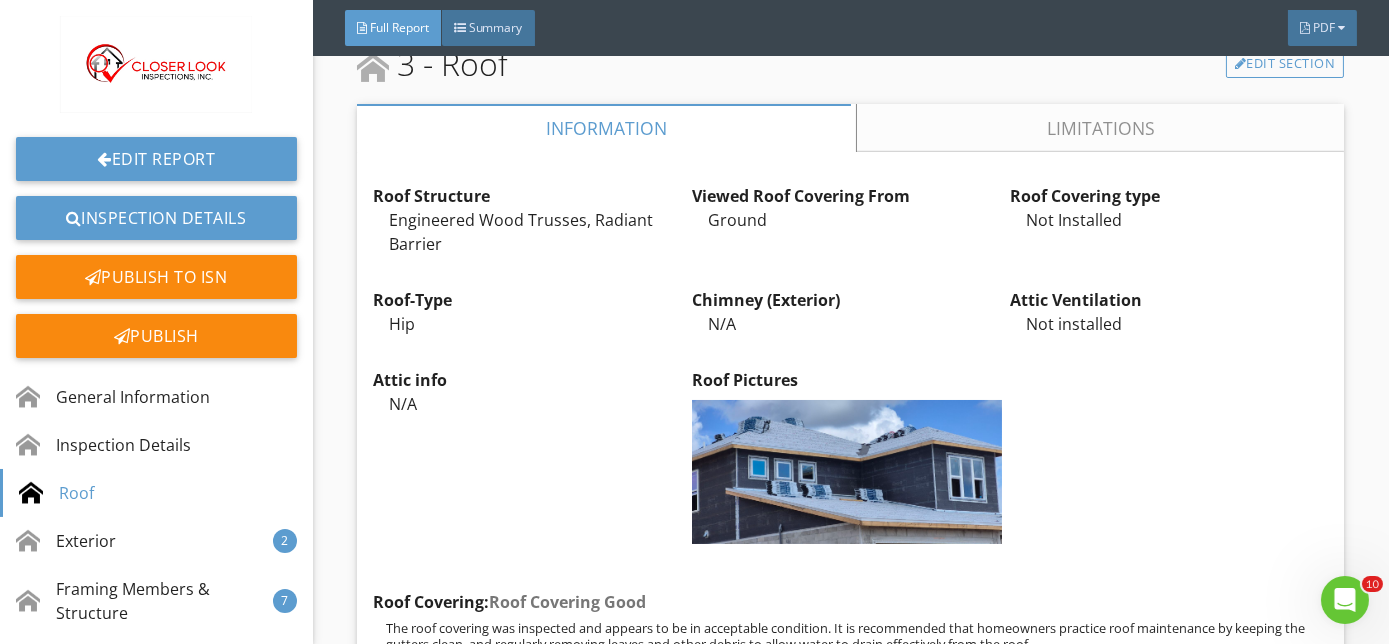 scroll, scrollTop: 2544, scrollLeft: 0, axis: vertical 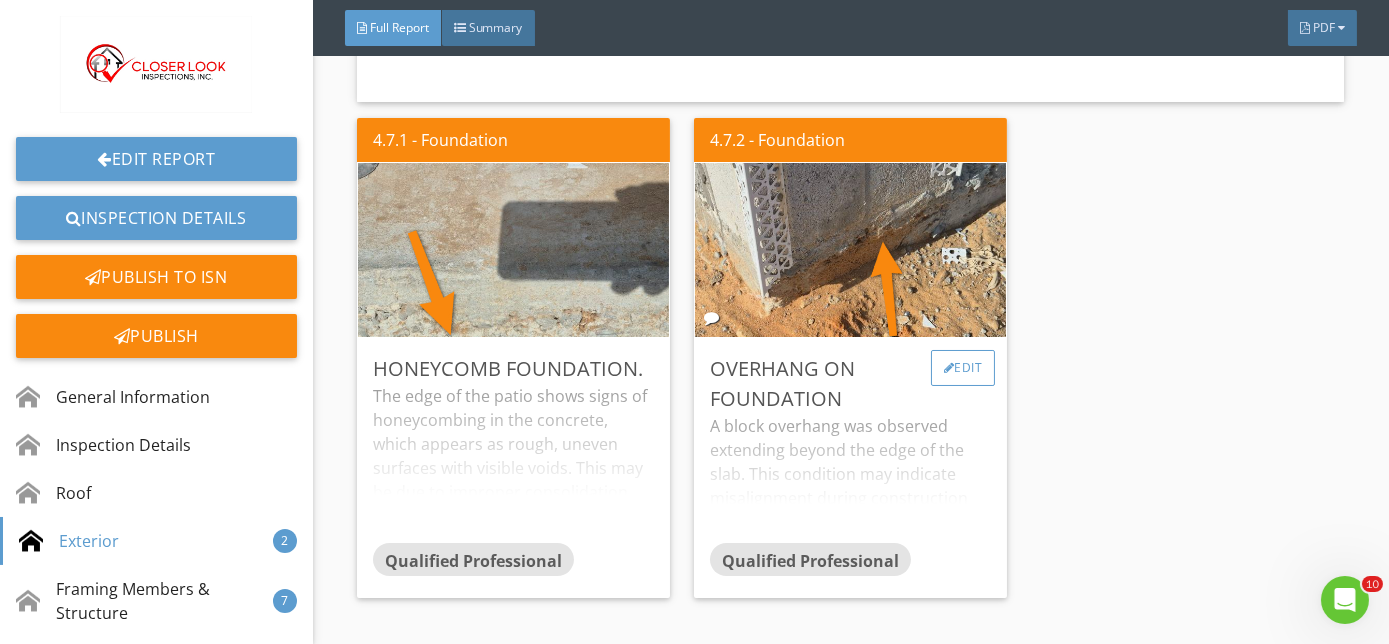 click on "Edit" at bounding box center [963, 368] 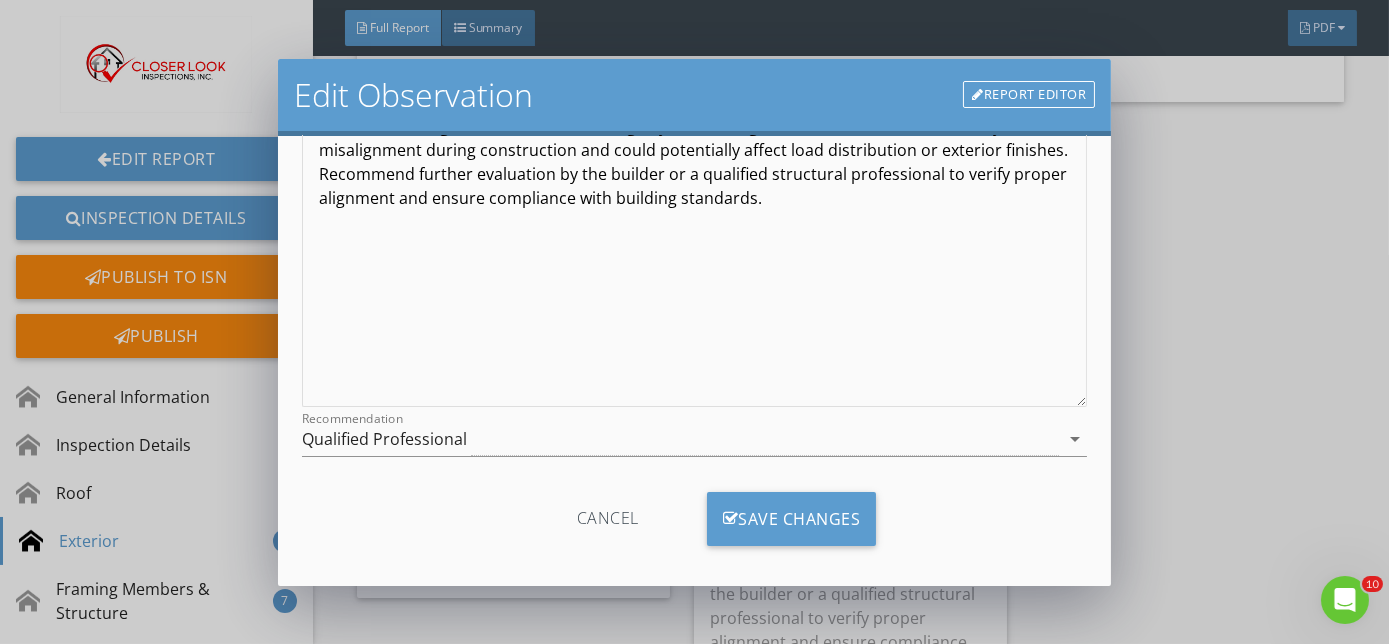 scroll, scrollTop: 266, scrollLeft: 0, axis: vertical 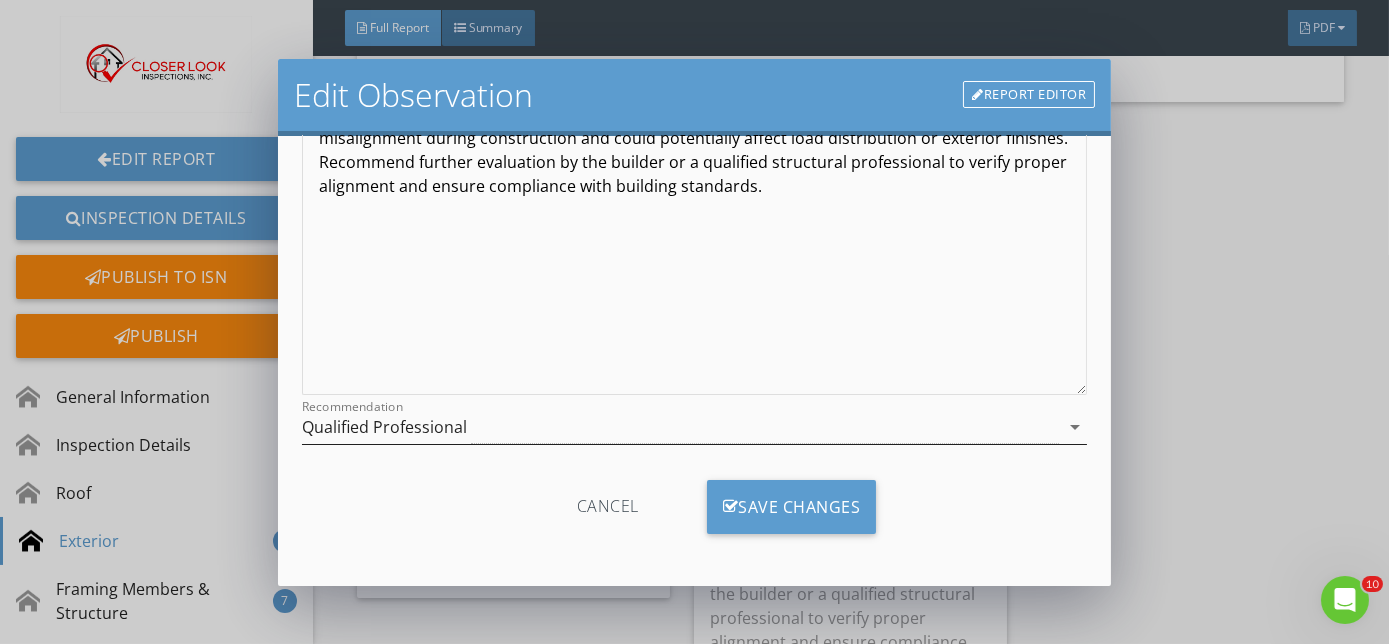click on "arrow_drop_down" at bounding box center [1075, 427] 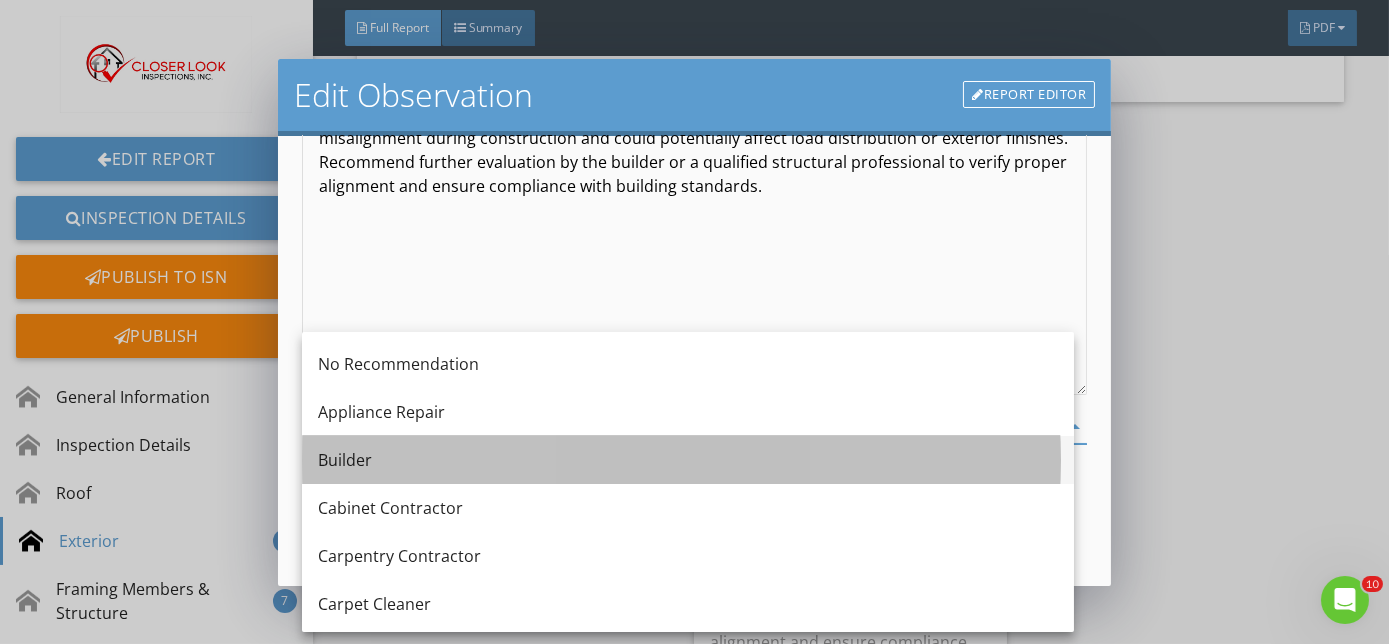 click on "Builder" at bounding box center (688, 460) 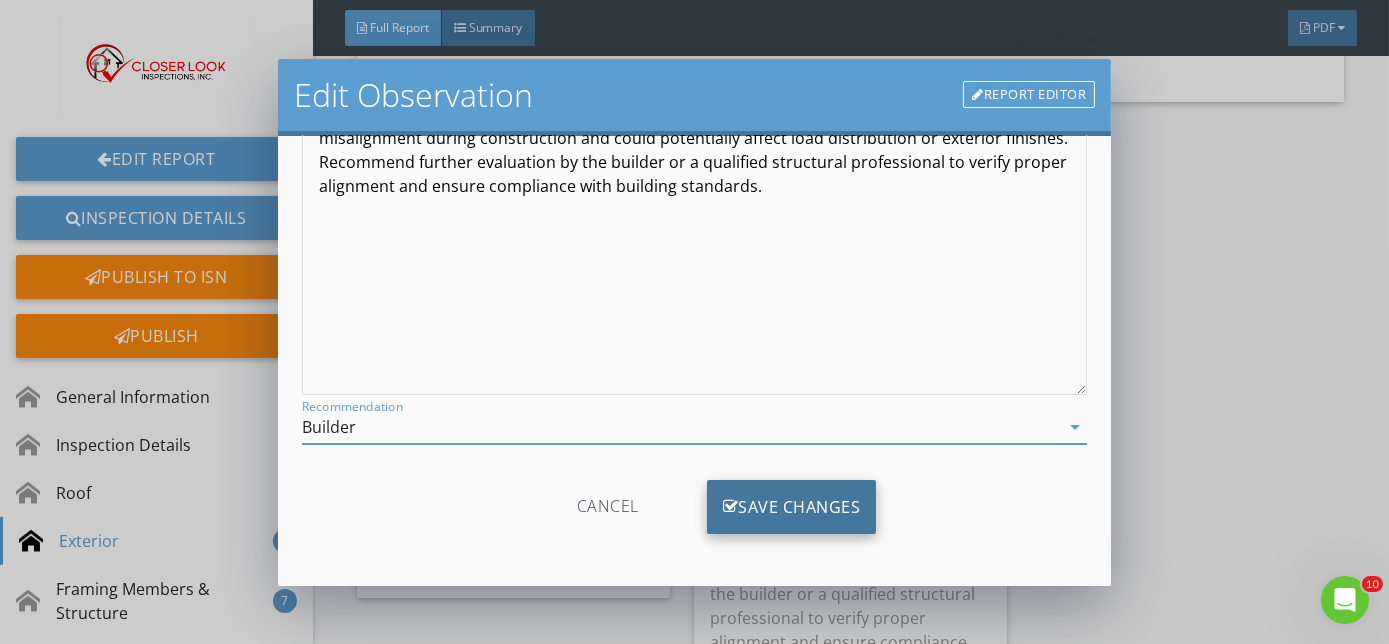 click on "Save Changes" at bounding box center (792, 507) 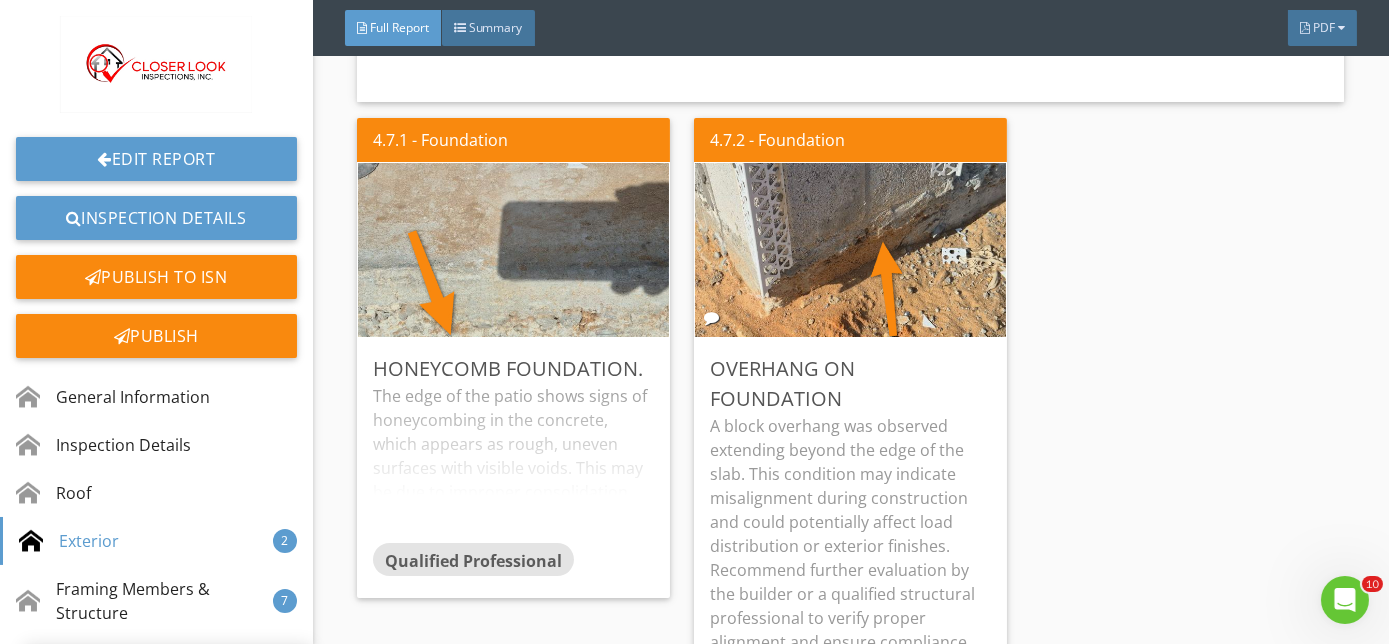 scroll, scrollTop: 29, scrollLeft: 0, axis: vertical 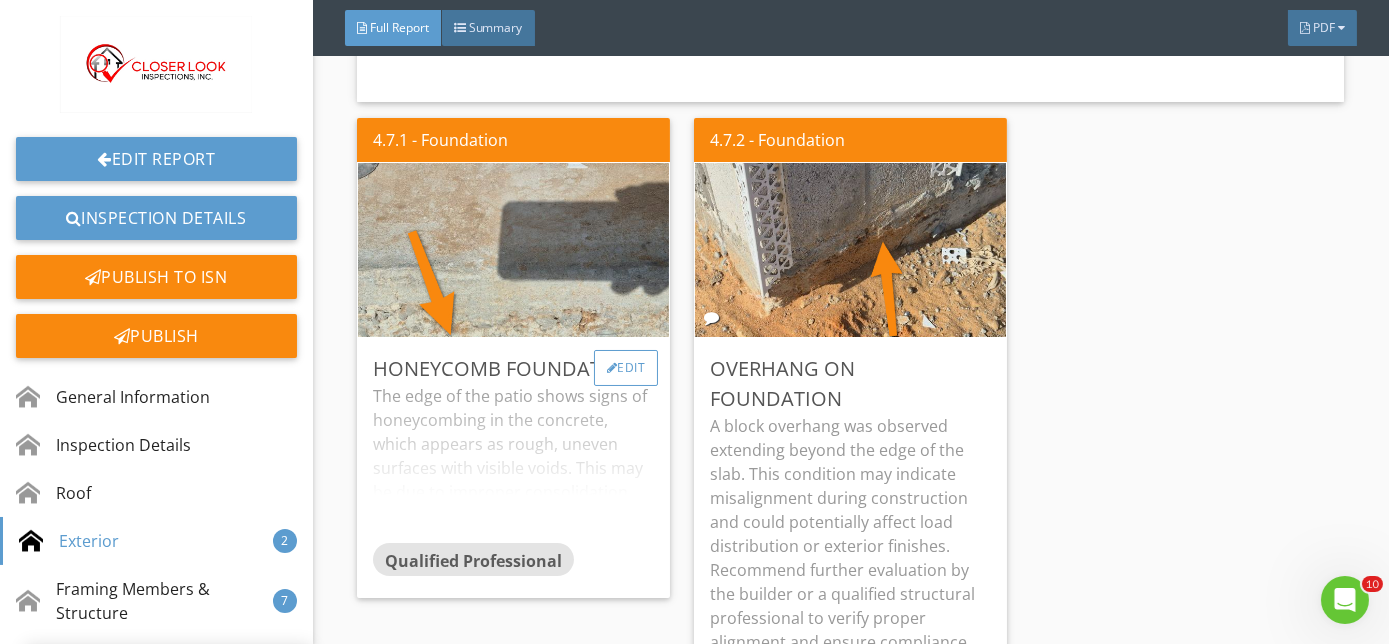 click on "Edit" at bounding box center [626, 368] 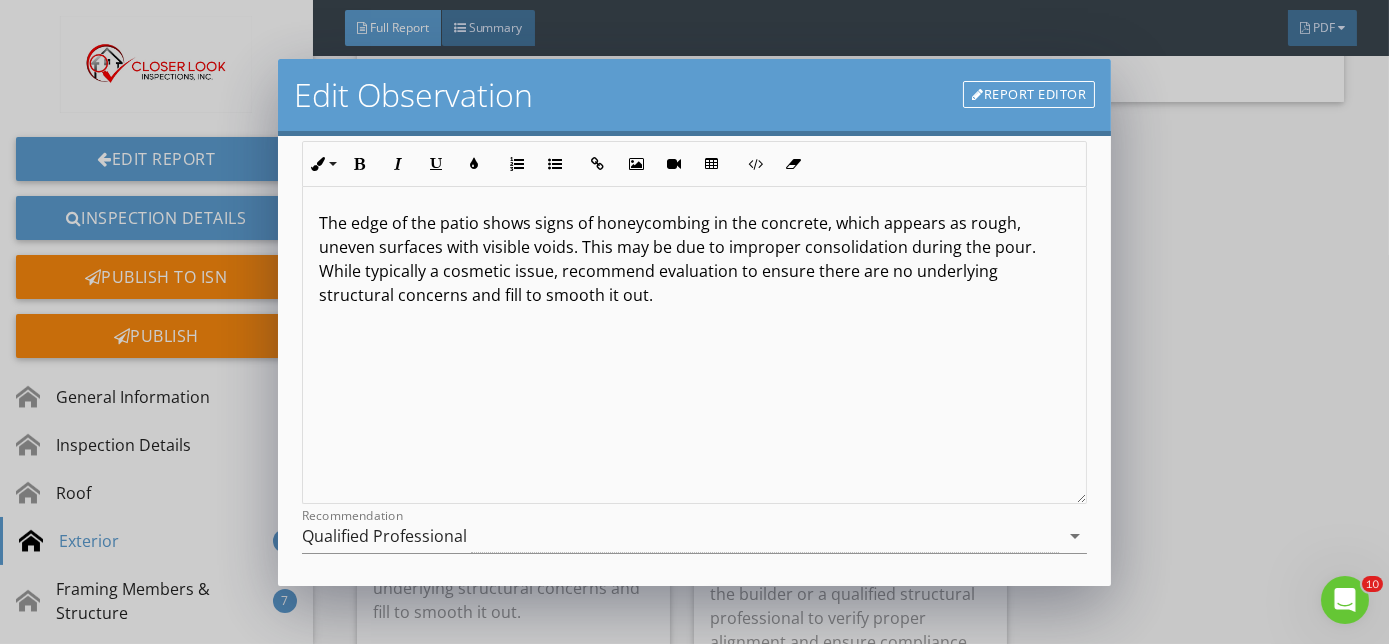 scroll, scrollTop: 230, scrollLeft: 0, axis: vertical 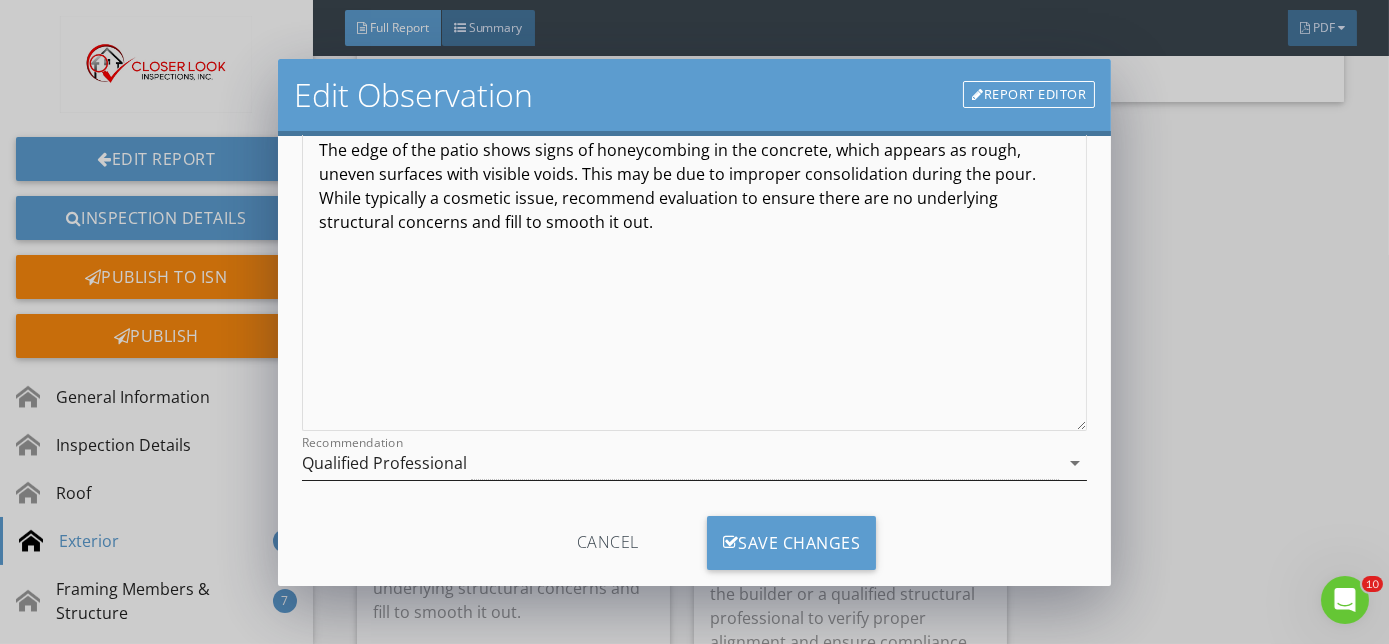 click on "arrow_drop_down" at bounding box center (1075, 463) 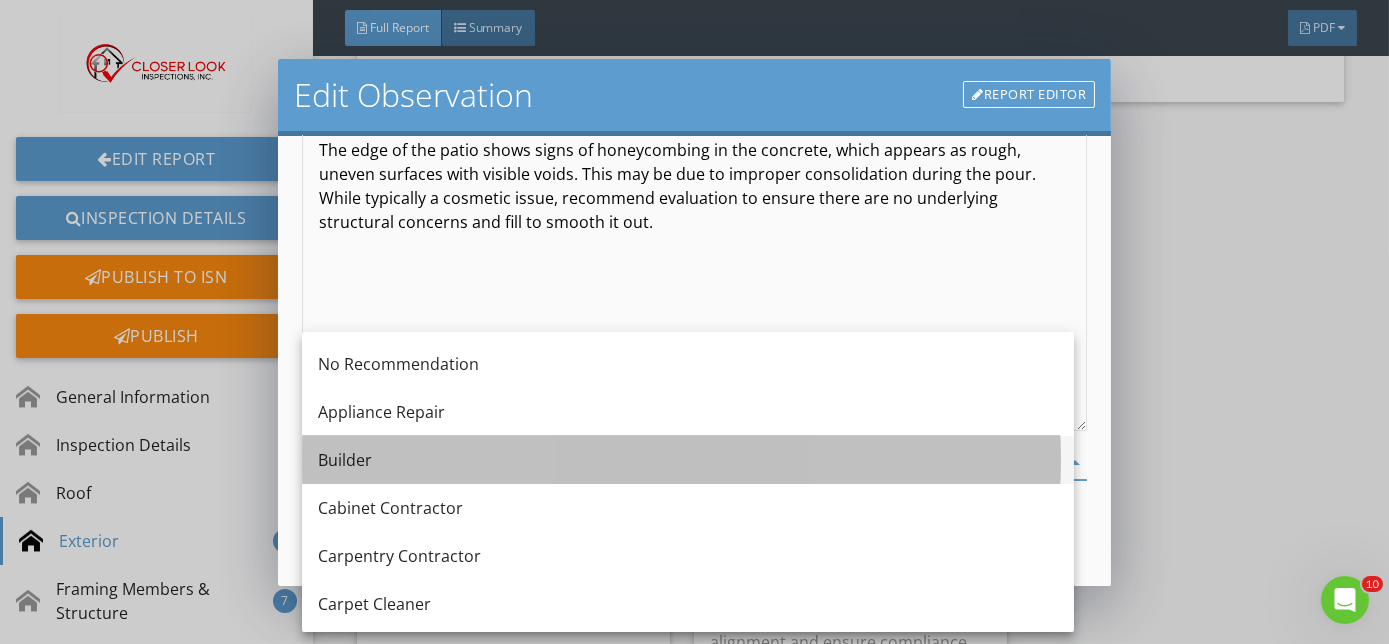 click on "Builder" at bounding box center [688, 460] 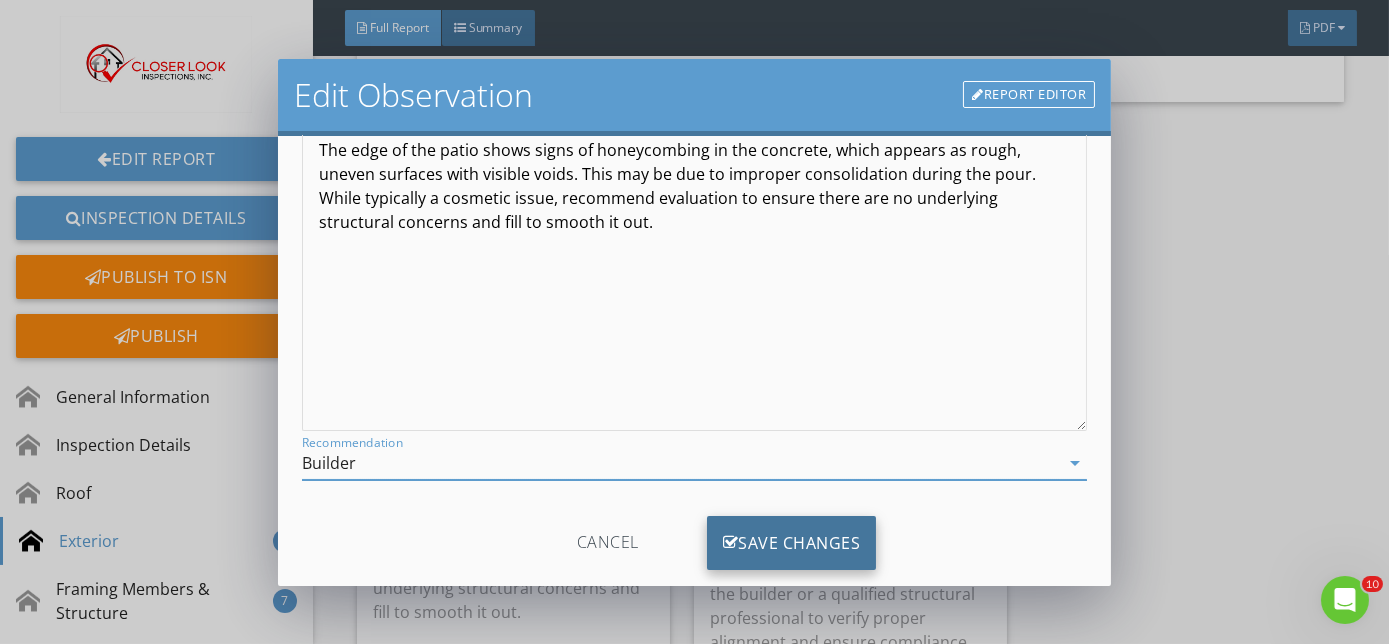 click on "Save Changes" at bounding box center [792, 543] 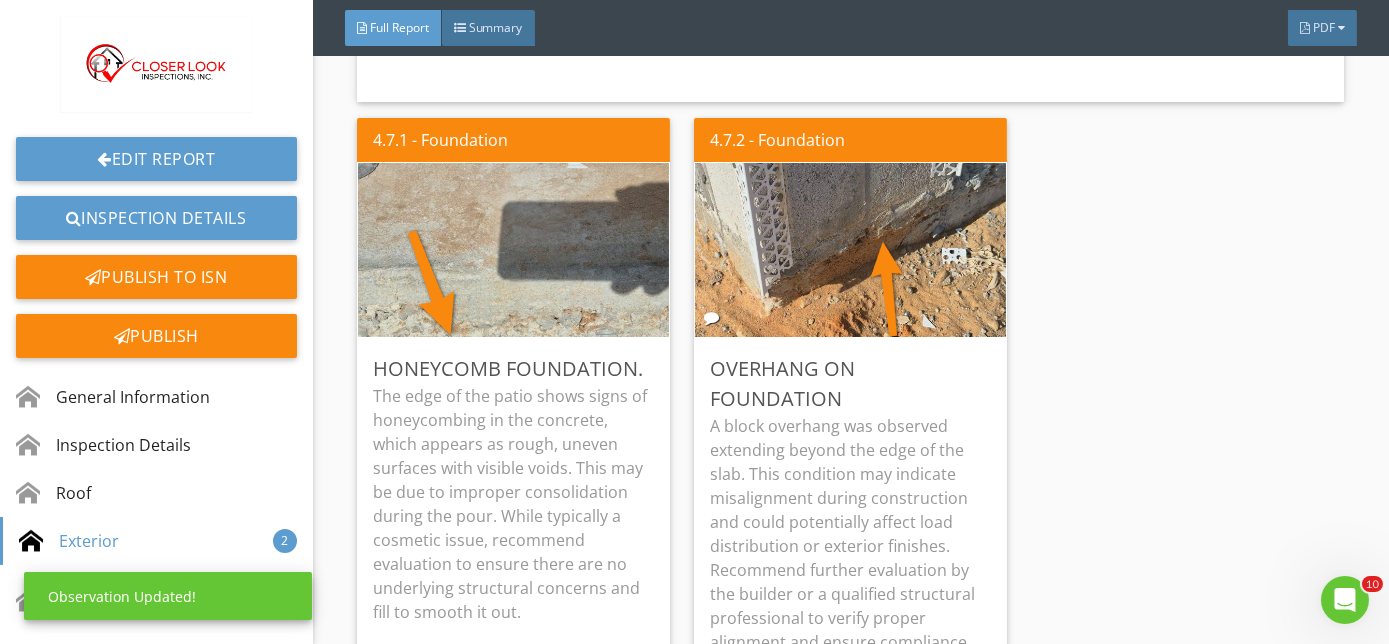 scroll, scrollTop: 29, scrollLeft: 0, axis: vertical 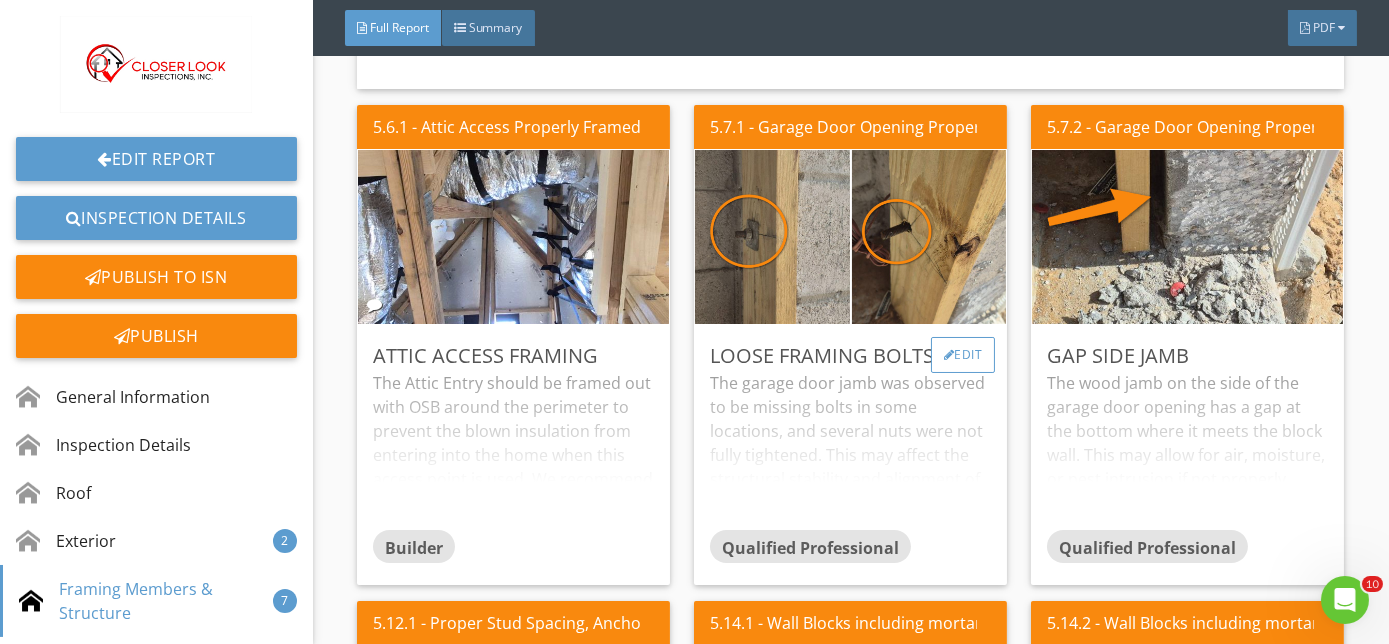 click on "Edit" at bounding box center [963, 355] 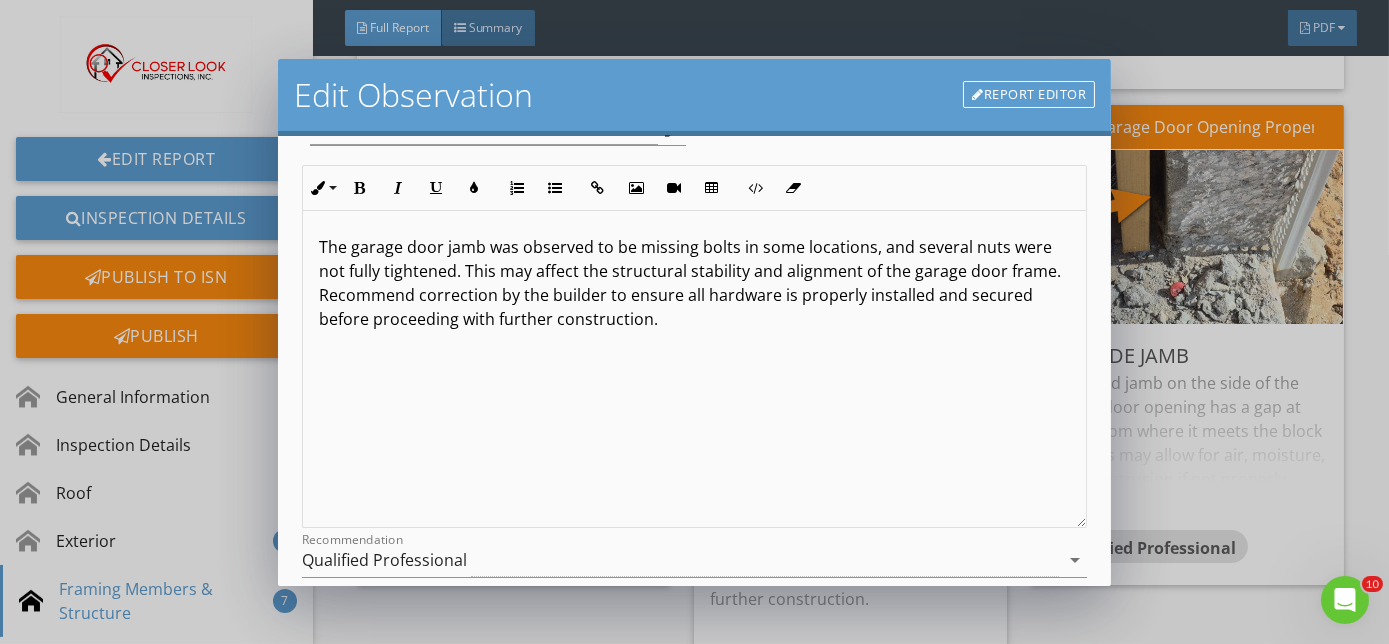 scroll, scrollTop: 254, scrollLeft: 0, axis: vertical 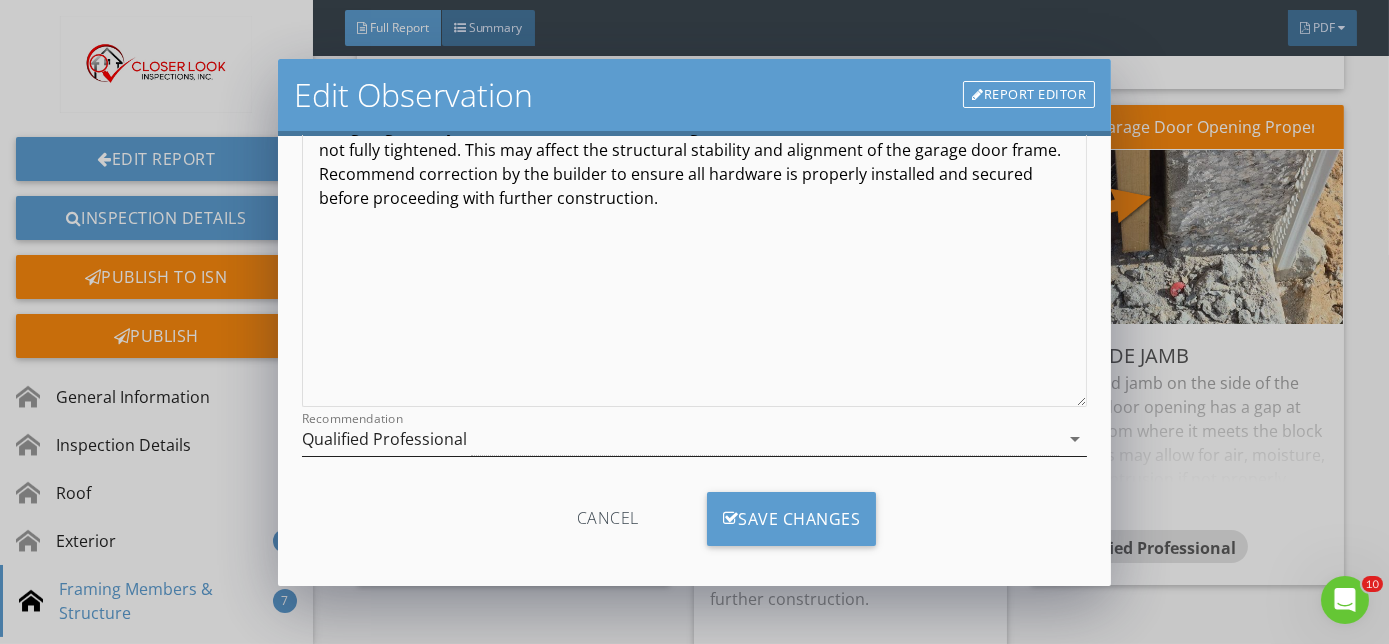 click on "arrow_drop_down" at bounding box center [1075, 439] 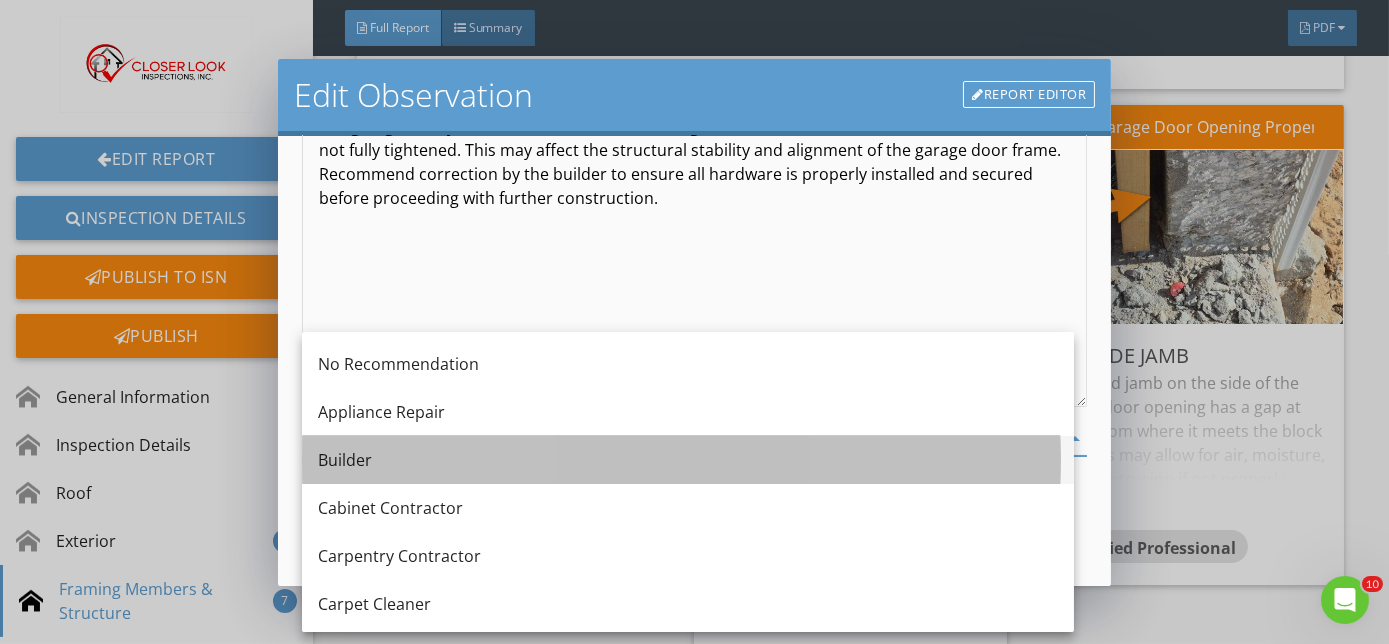click on "Builder" at bounding box center (688, 460) 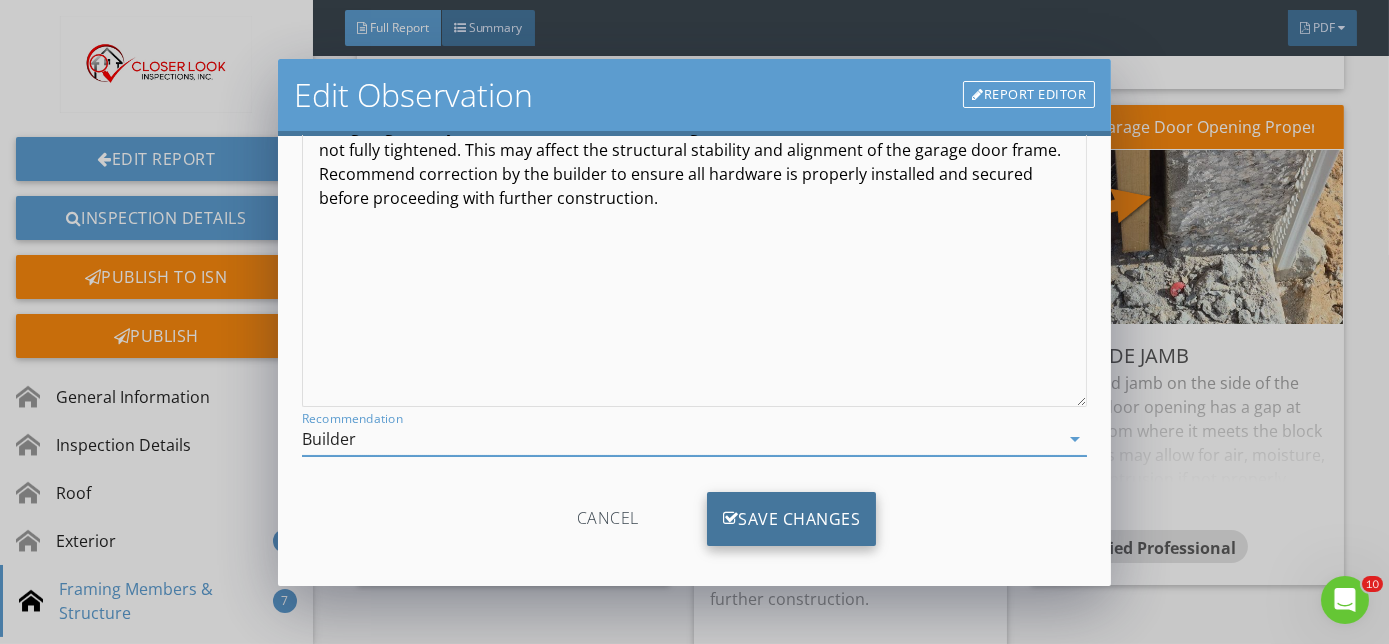 click on "Save Changes" at bounding box center (792, 519) 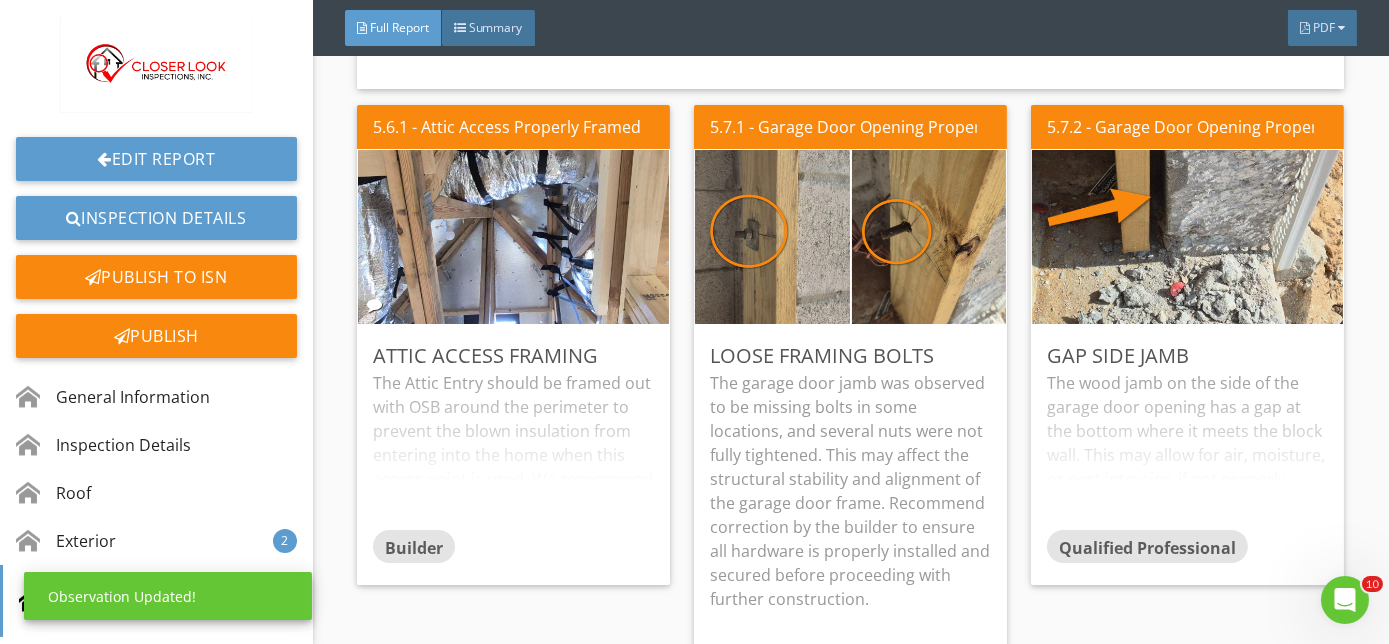 scroll, scrollTop: 29, scrollLeft: 0, axis: vertical 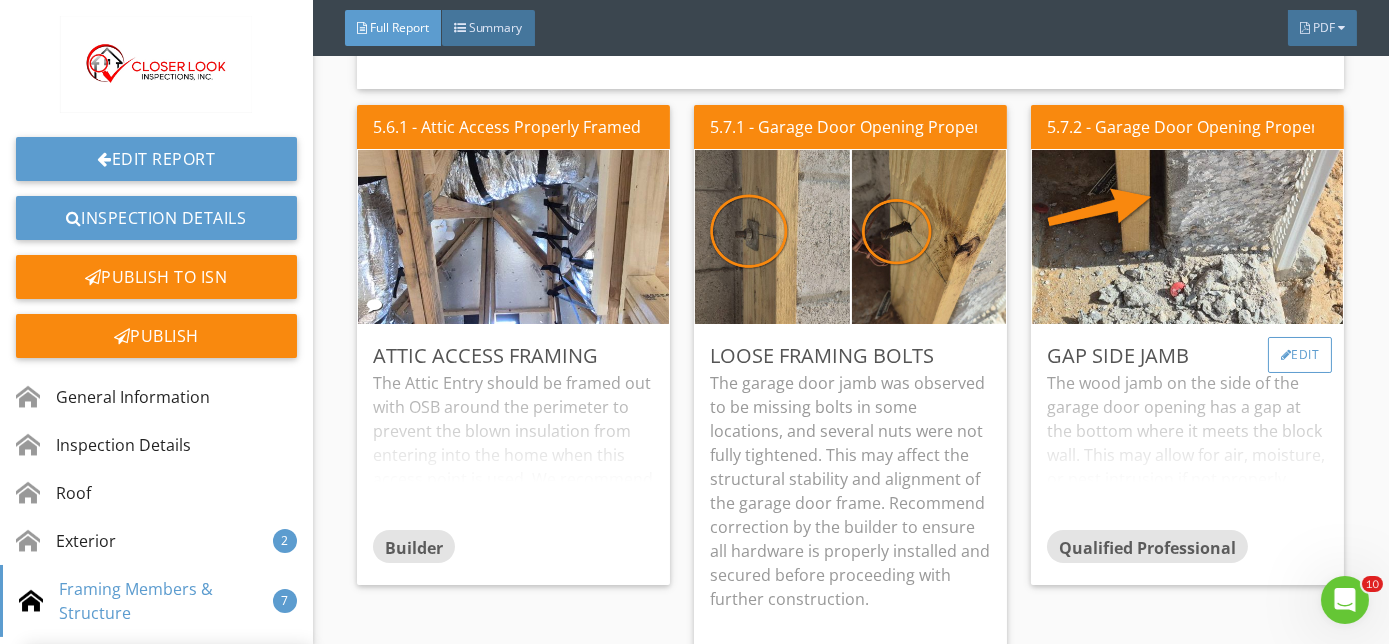 click on "Edit" at bounding box center (1300, 355) 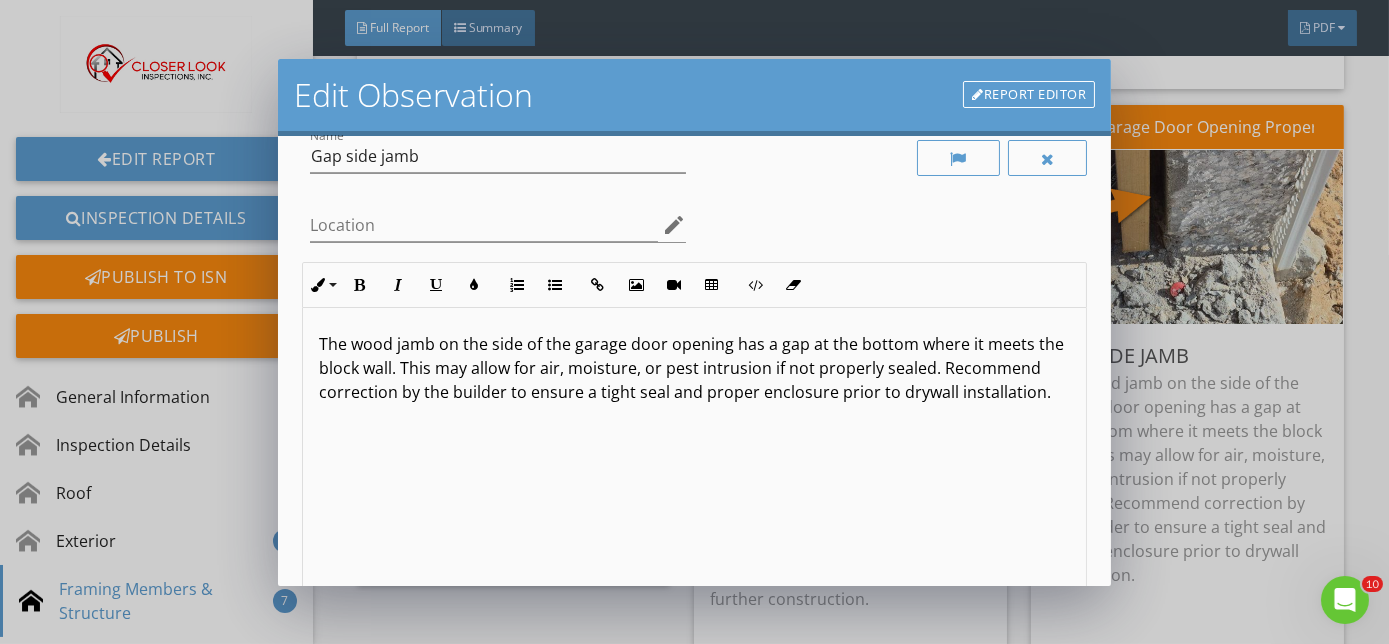 scroll, scrollTop: 157, scrollLeft: 0, axis: vertical 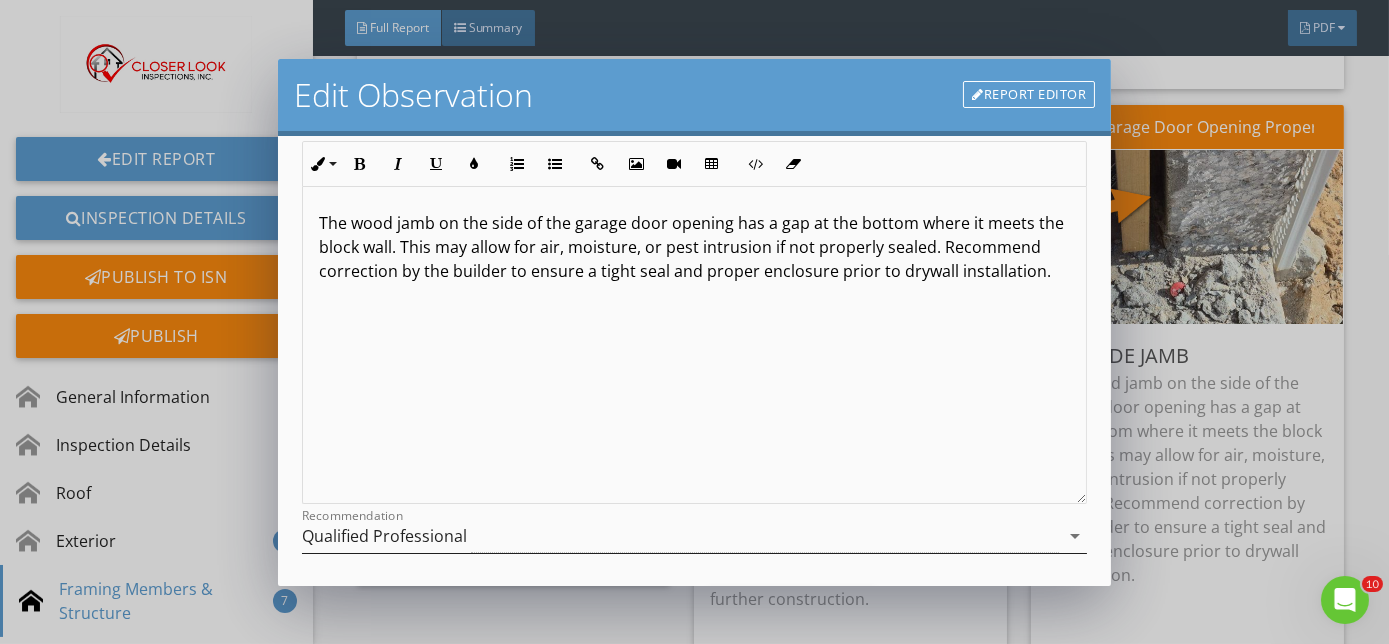 click on "arrow_drop_down" at bounding box center [1075, 536] 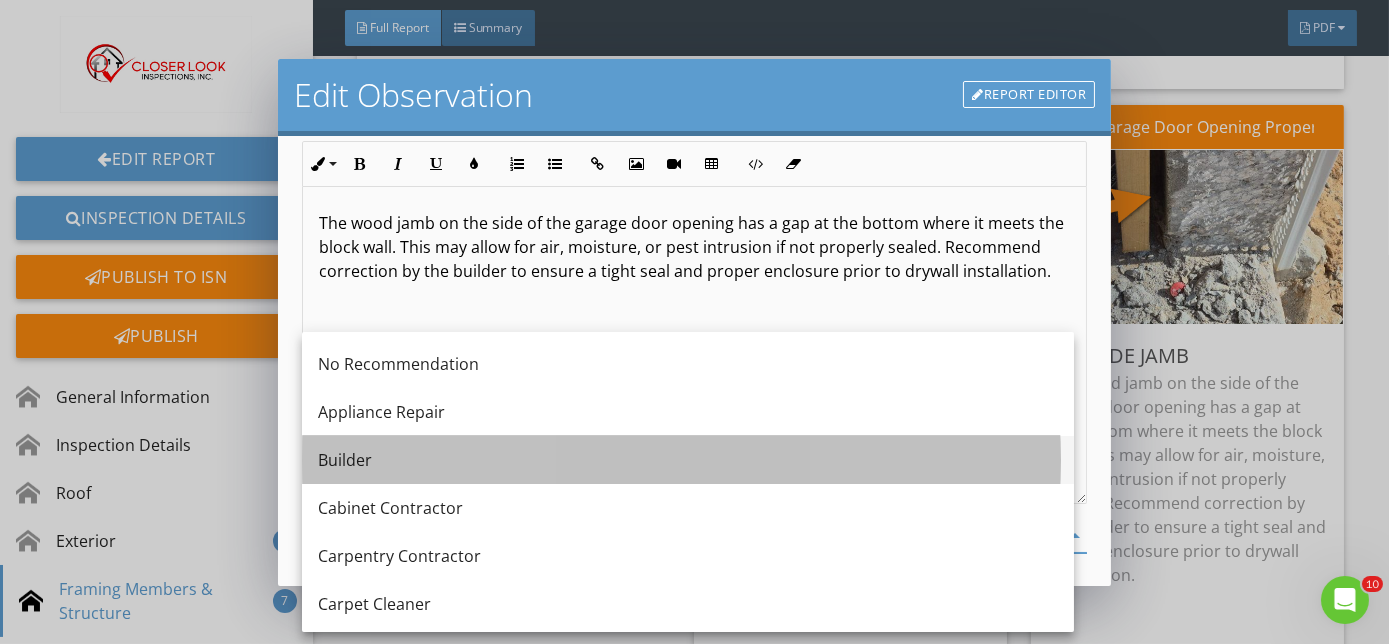 click on "Builder" at bounding box center [688, 460] 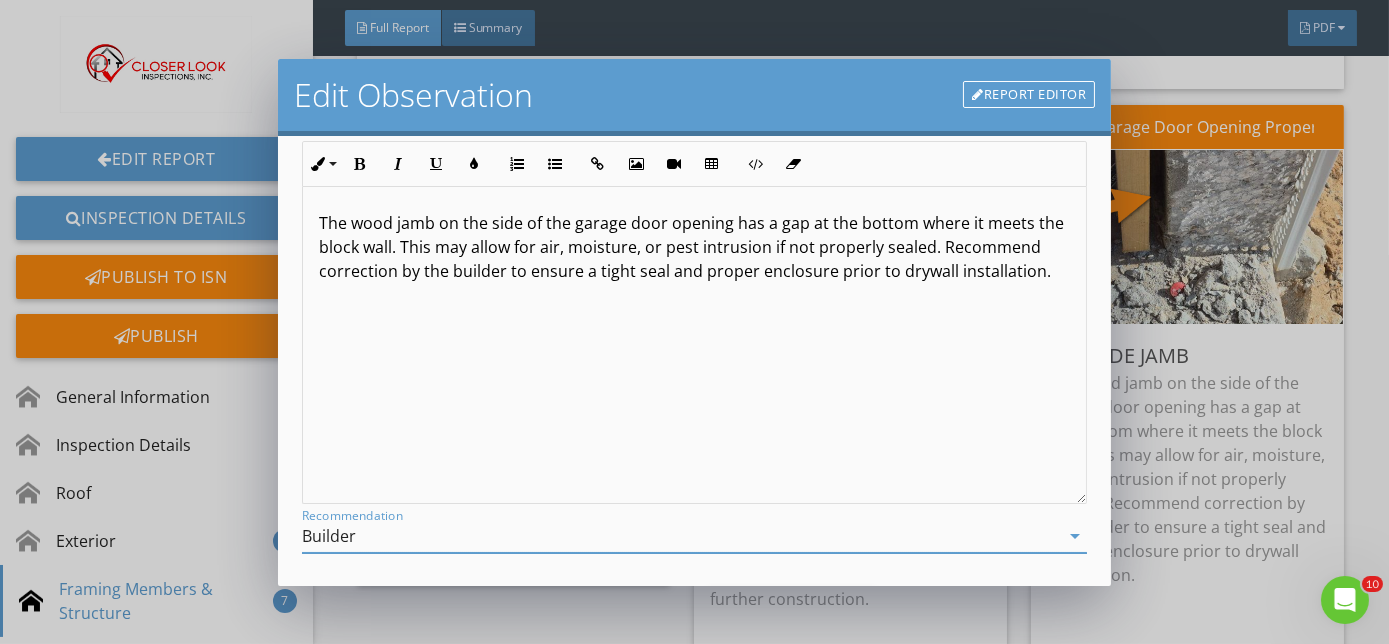 click on "Name Gap side jamb                 Location edit   Inline Style XLarge Large Normal Small Light Small/Light Bold Italic Underline Colors Ordered List Unordered List Insert Link Insert Image Insert Video Insert Table Code View Clear Formatting The wood jamb on the side of the garage door opening has a gap at the bottom where it meets the block wall. This may allow for air, moisture, or pest intrusion if not properly sealed. Recommend correction by the builder to ensure a tight seal and proper enclosure prior to drywall installation. Enter text here <p>The wood jamb on the side of the garage door opening has a gap at the bottom where it meets the block wall. This may allow for air, moisture, or pest intrusion if not properly sealed. Recommend correction by the builder to ensure a tight seal and proper enclosure prior to drywall installation.<br><br></p>   Recommendation Builder arrow_drop_down       Cancel
Save Changes" at bounding box center [694, 361] 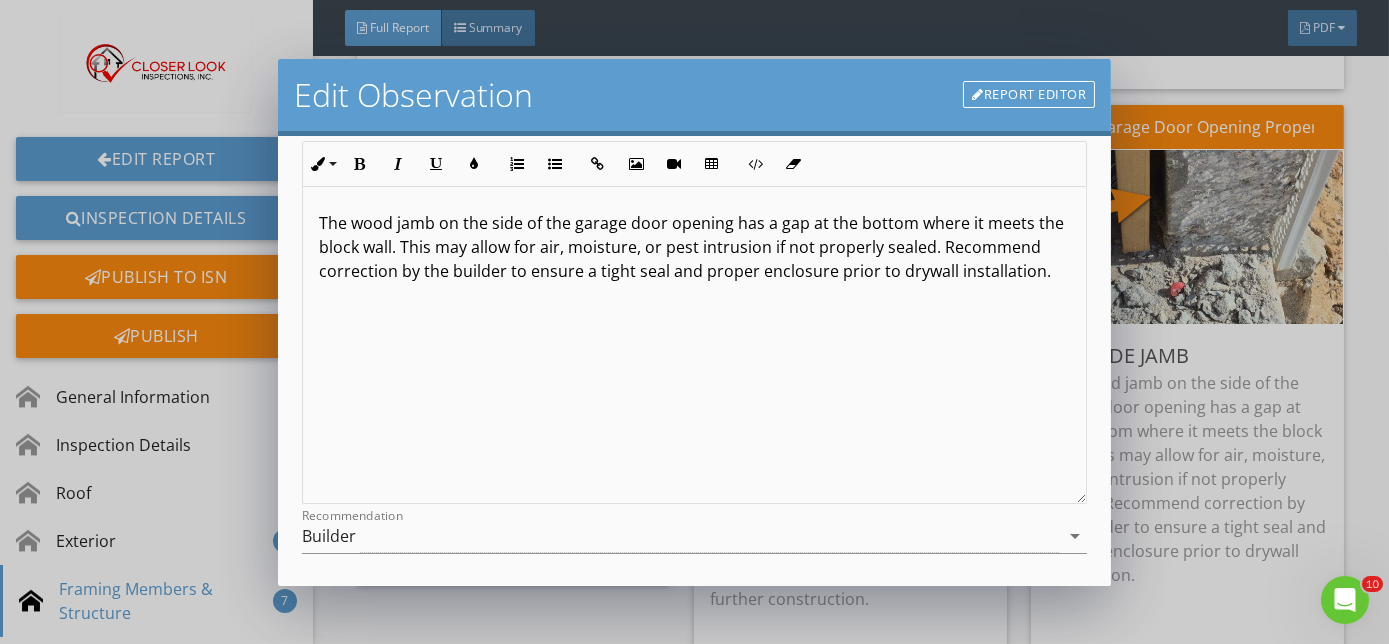 scroll, scrollTop: 194, scrollLeft: 0, axis: vertical 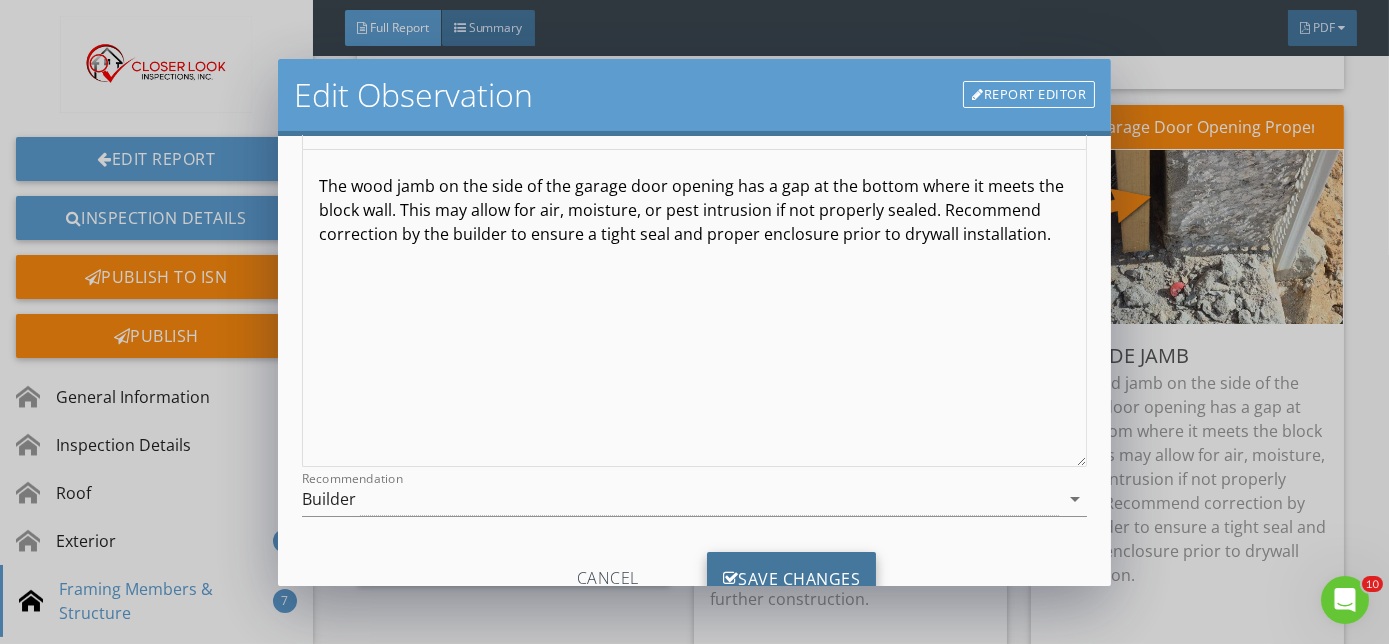 click on "Save Changes" at bounding box center [792, 579] 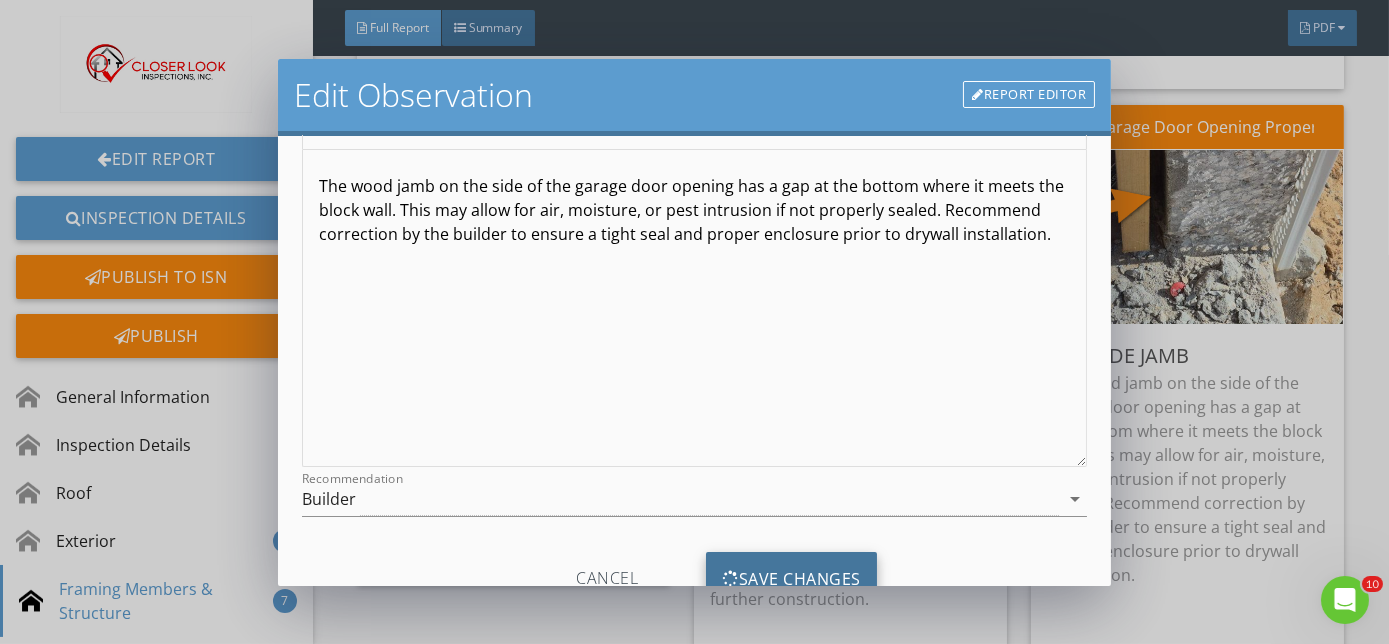 scroll, scrollTop: 29, scrollLeft: 0, axis: vertical 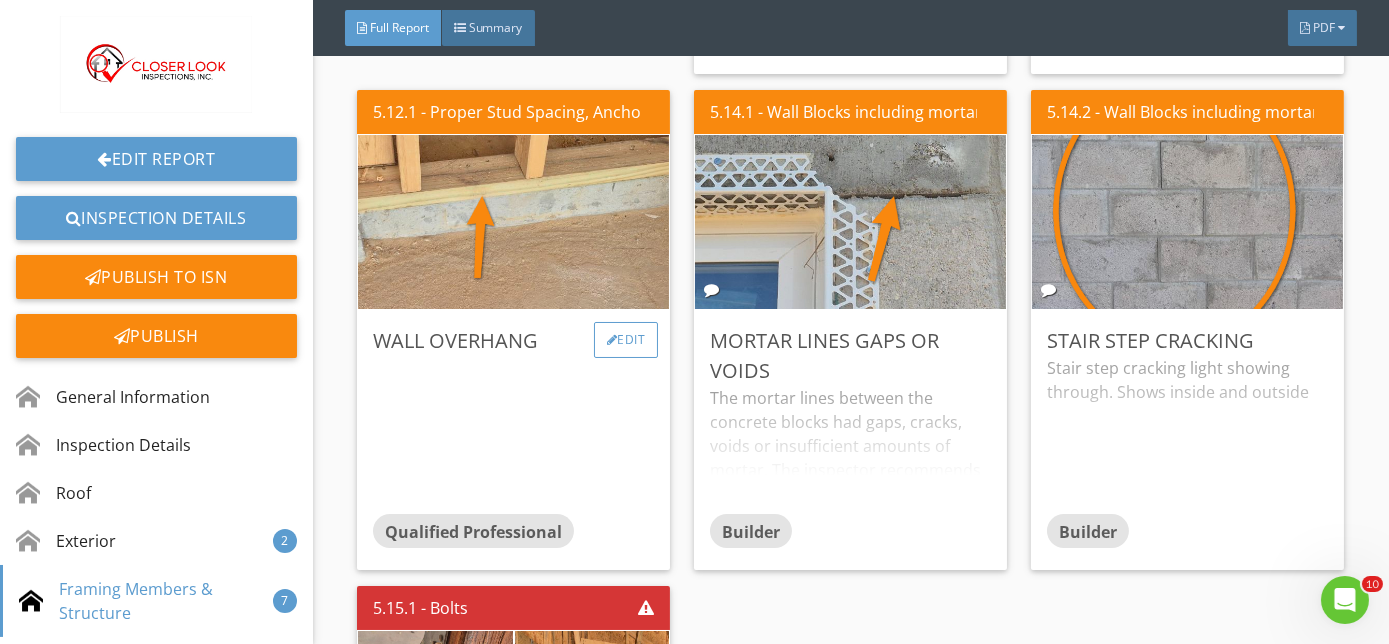 click on "Edit" at bounding box center (626, 340) 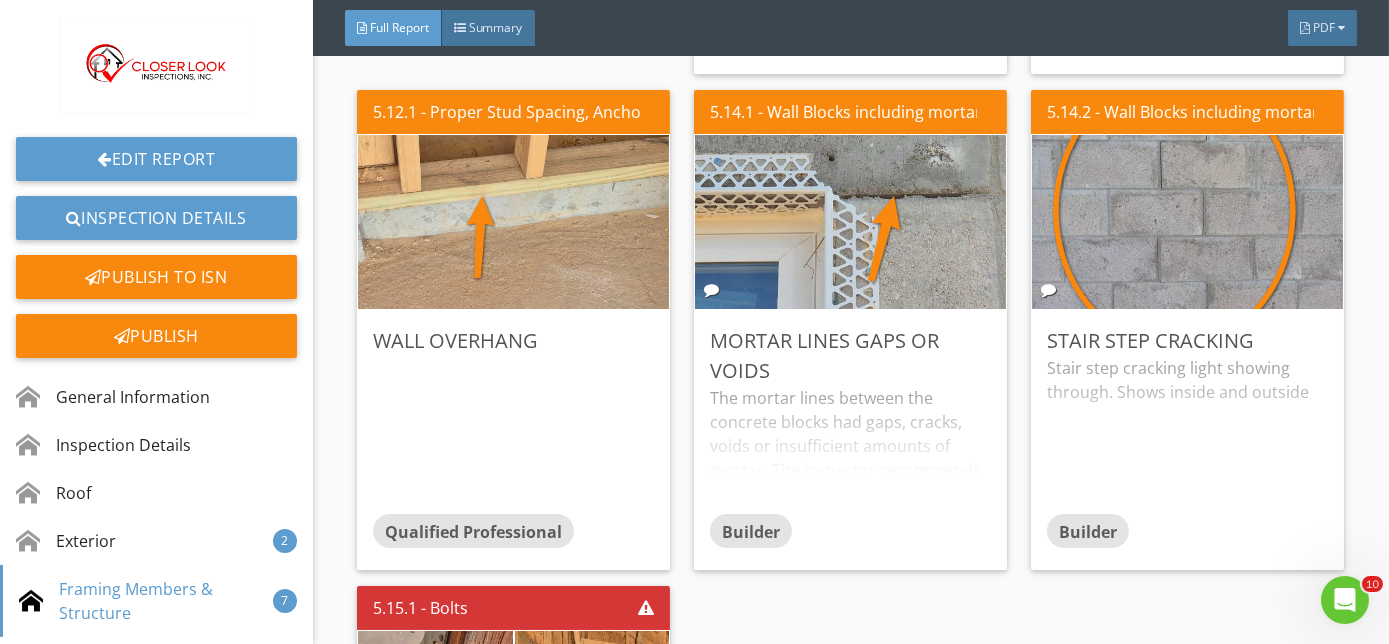 click at bounding box center (694, 322) 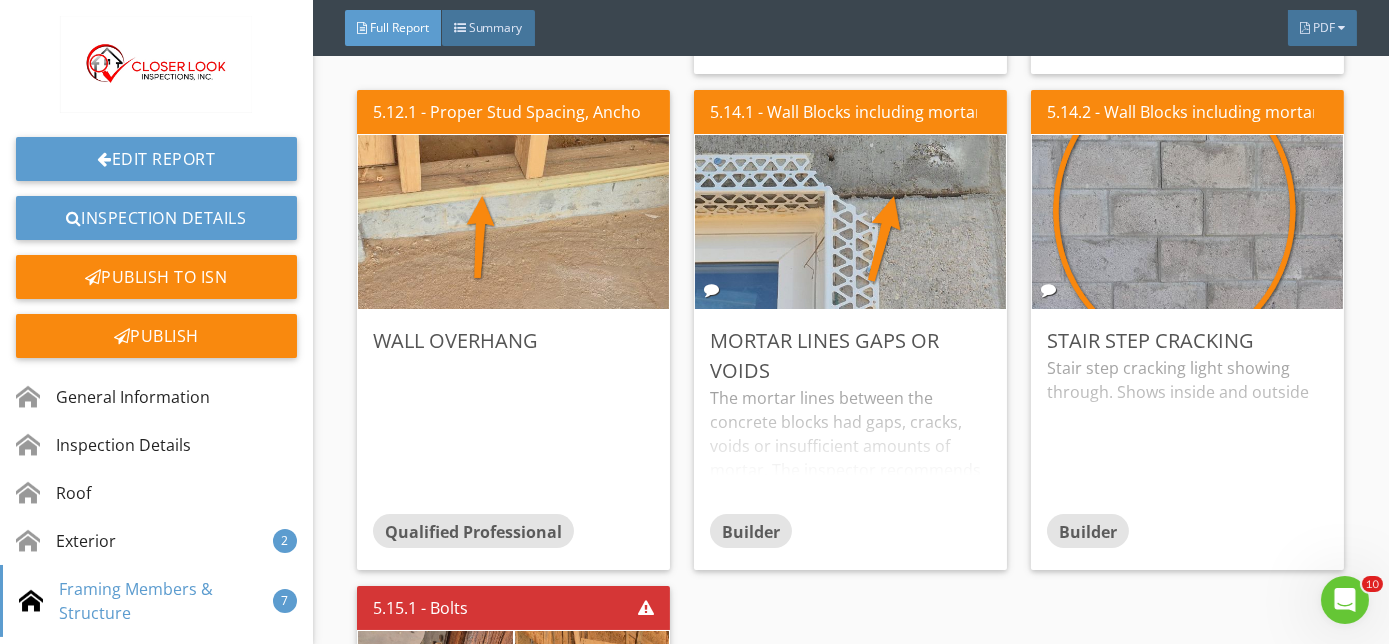 scroll, scrollTop: 8417, scrollLeft: 0, axis: vertical 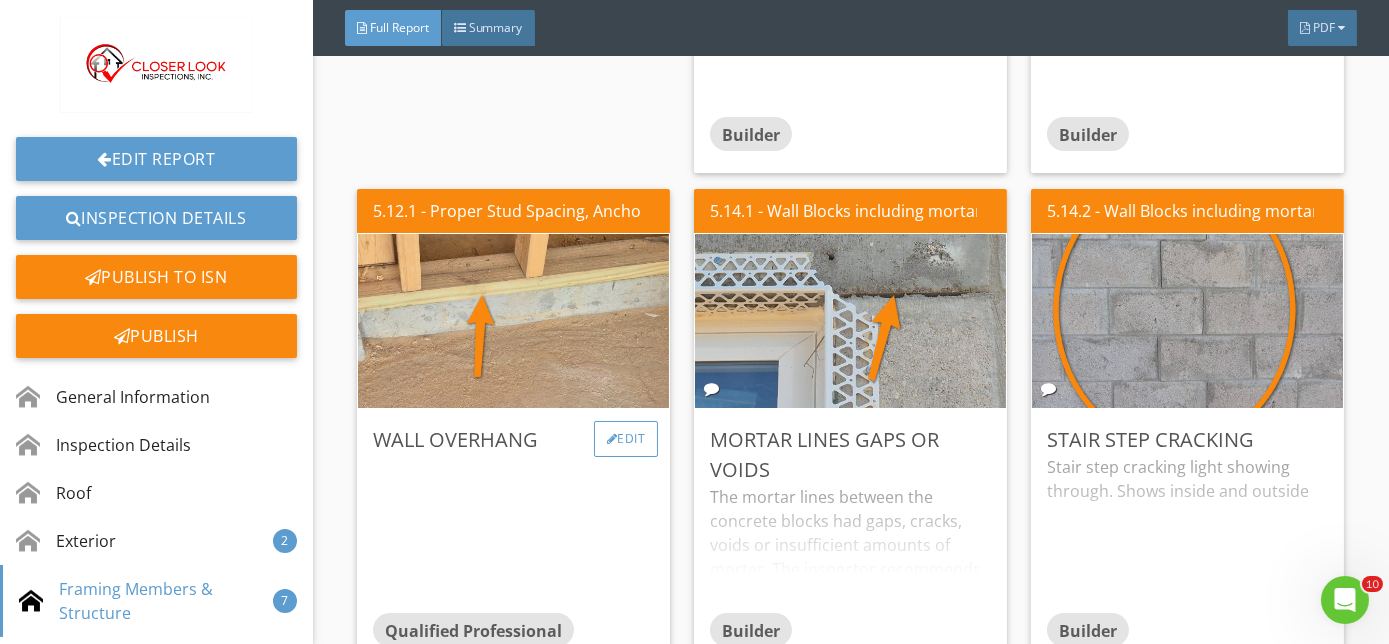 click on "Edit" at bounding box center [626, 439] 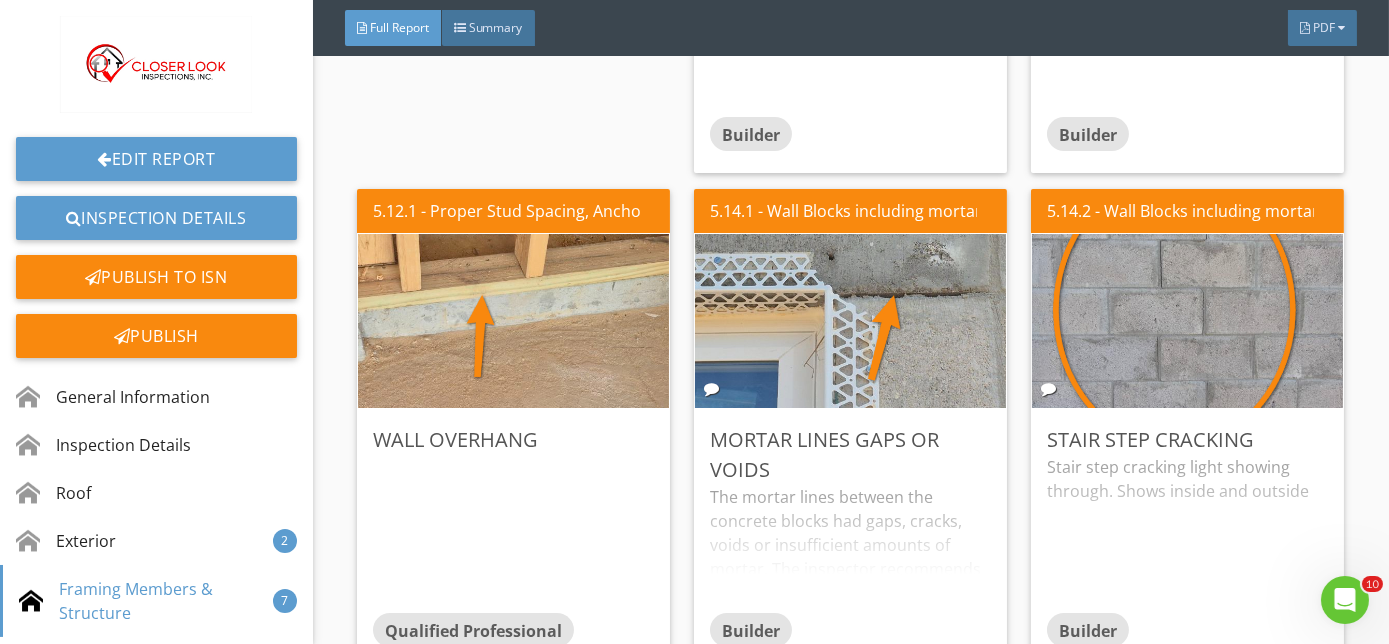 click at bounding box center [694, 322] 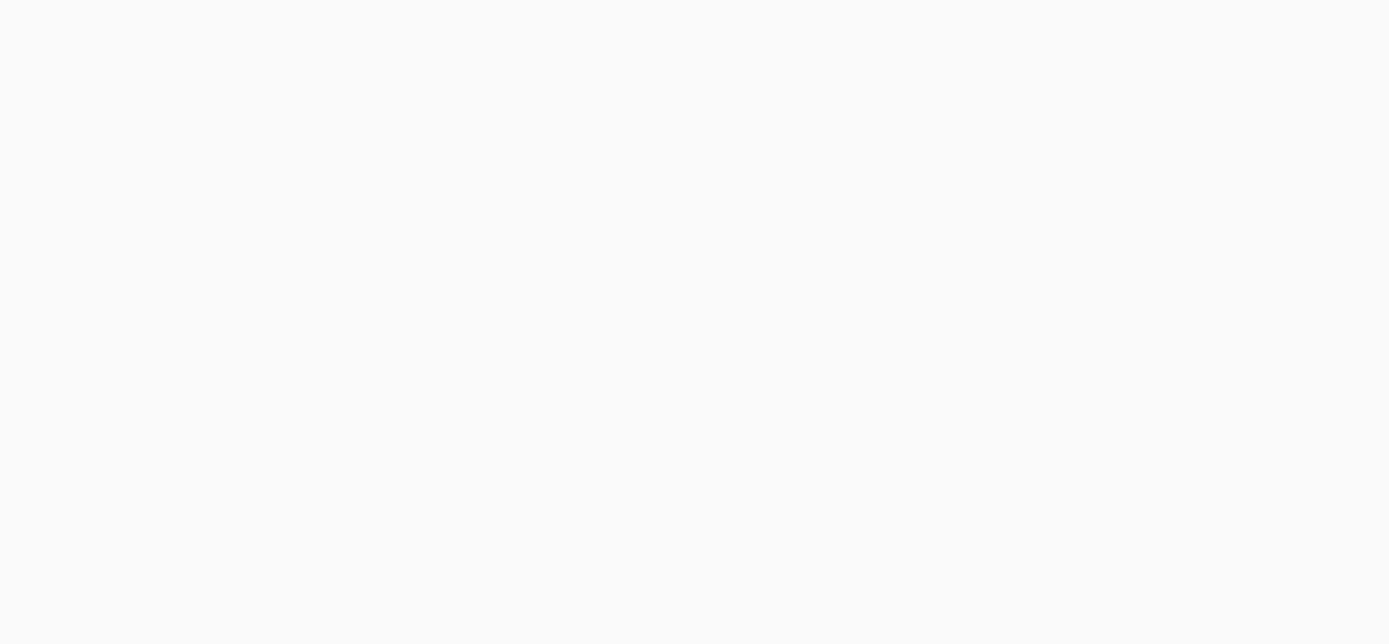 scroll, scrollTop: 0, scrollLeft: 0, axis: both 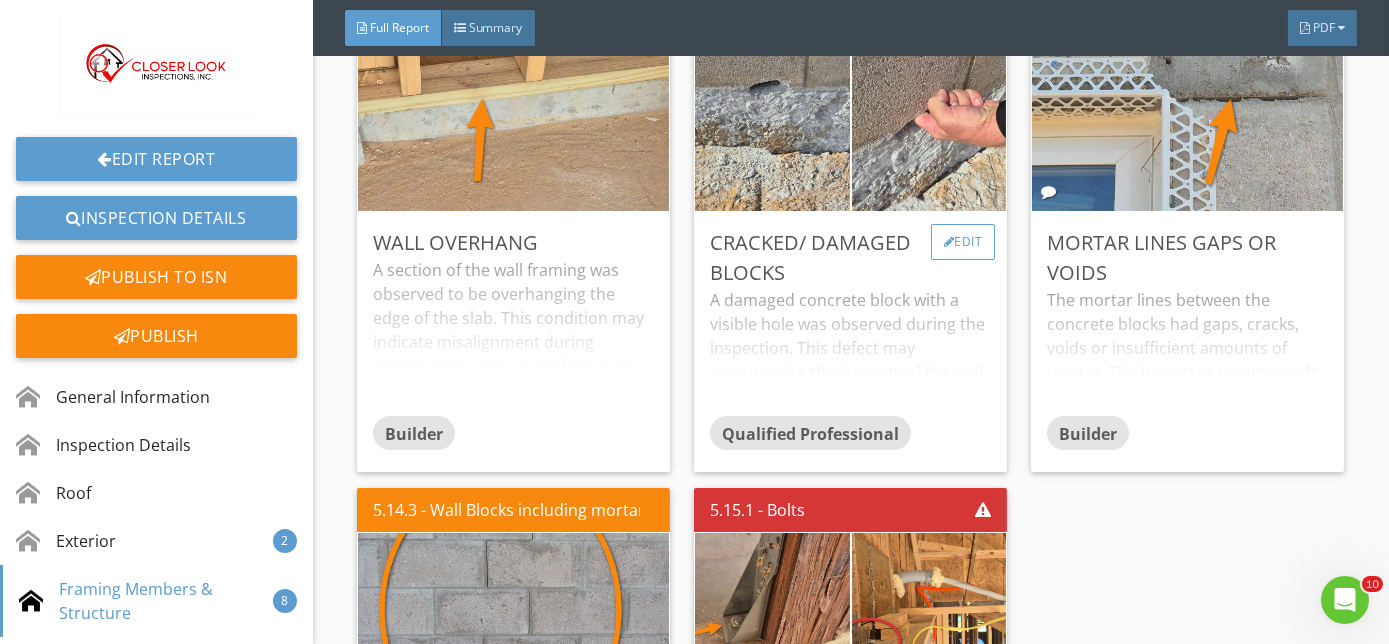 click on "Edit" at bounding box center [963, 242] 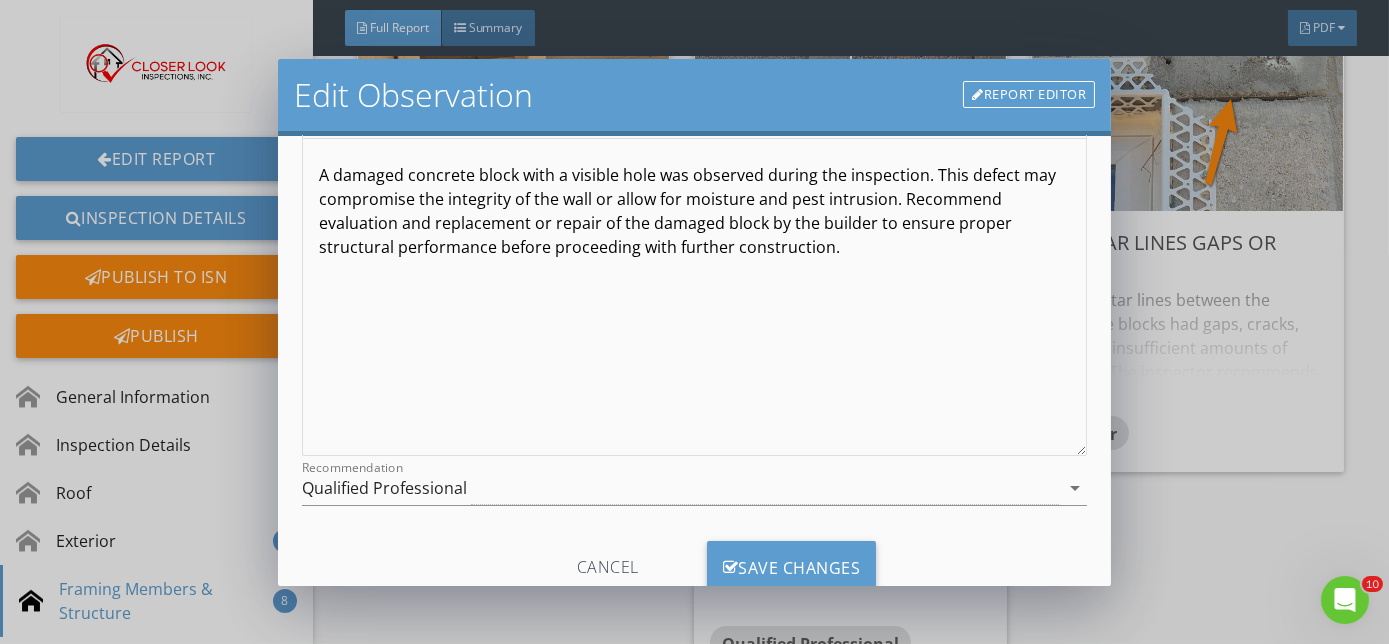scroll, scrollTop: 242, scrollLeft: 0, axis: vertical 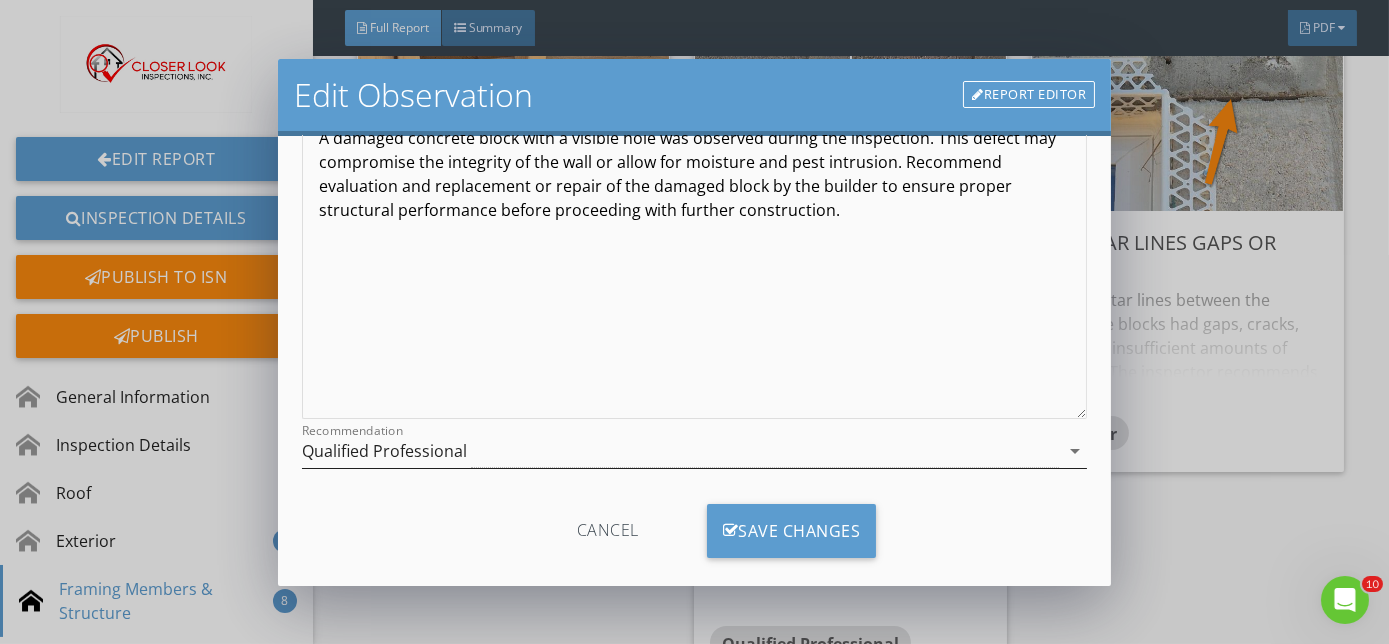click on "arrow_drop_down" at bounding box center [1075, 451] 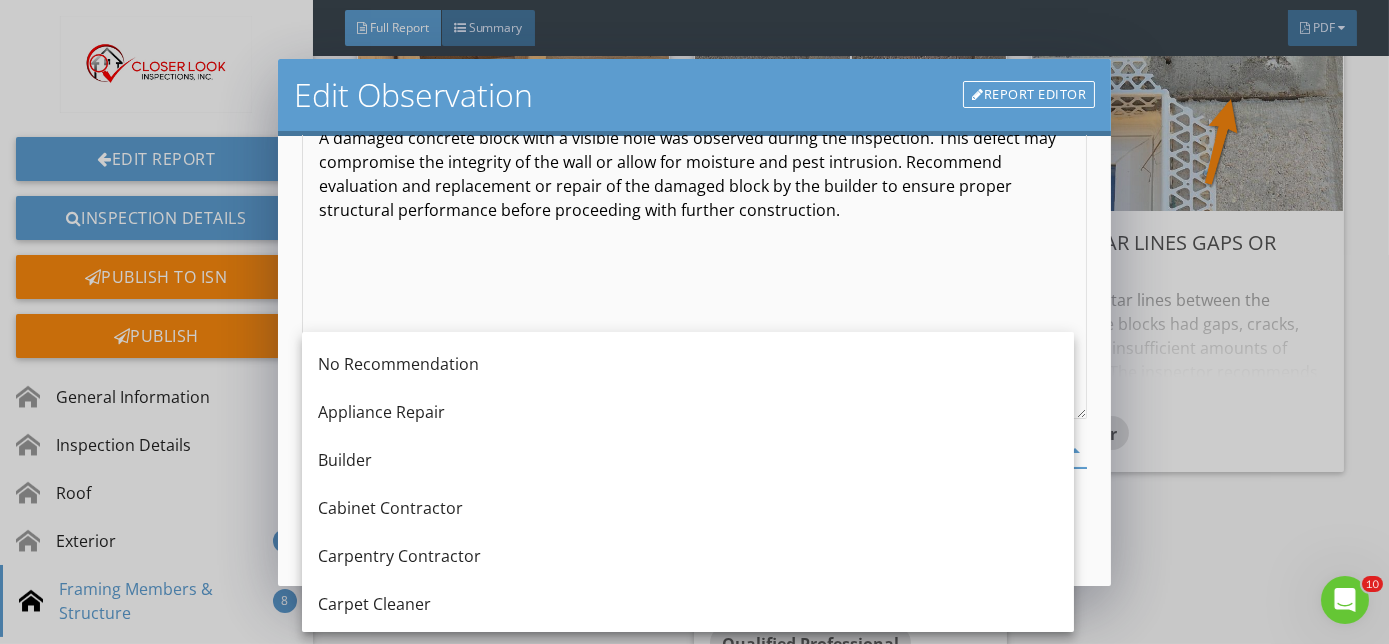 click on "A damaged concrete block with a visible hole was observed during the inspection. This defect may compromise the integrity of the wall or allow for moisture and pest intrusion. Recommend evaluation and replacement or repair of the damaged block by the builder to ensure proper structural performance before proceeding with further construction." at bounding box center [694, 174] 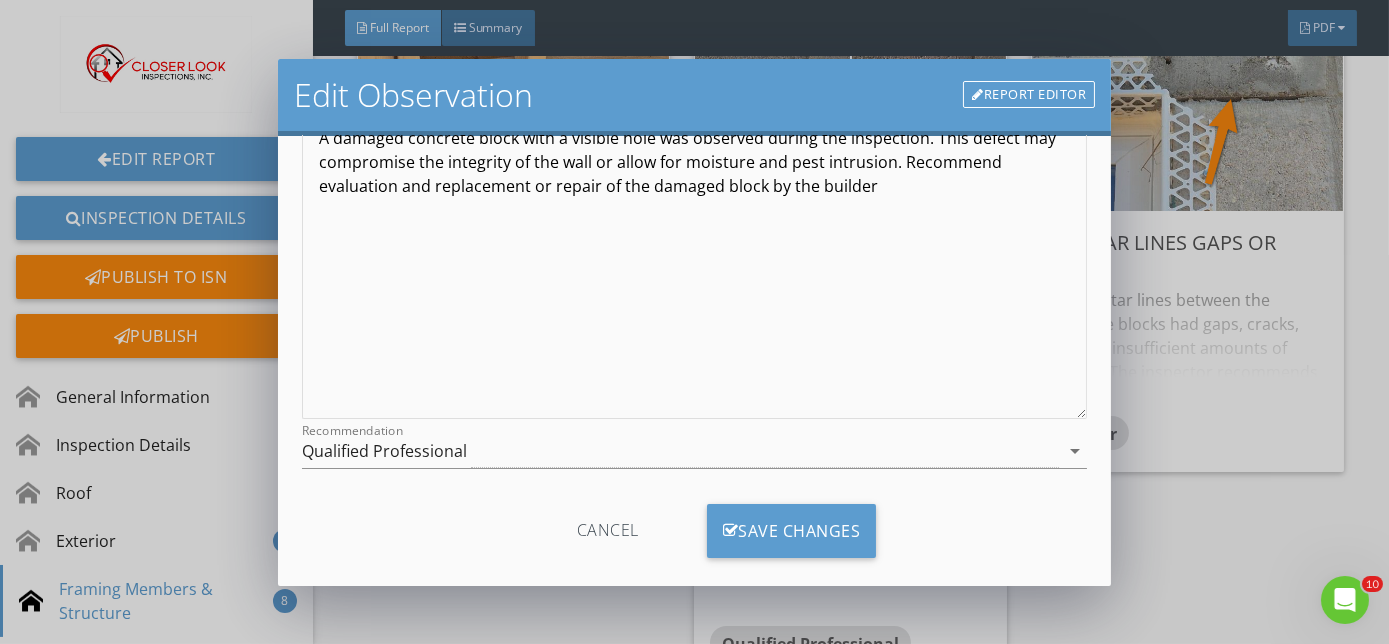 type 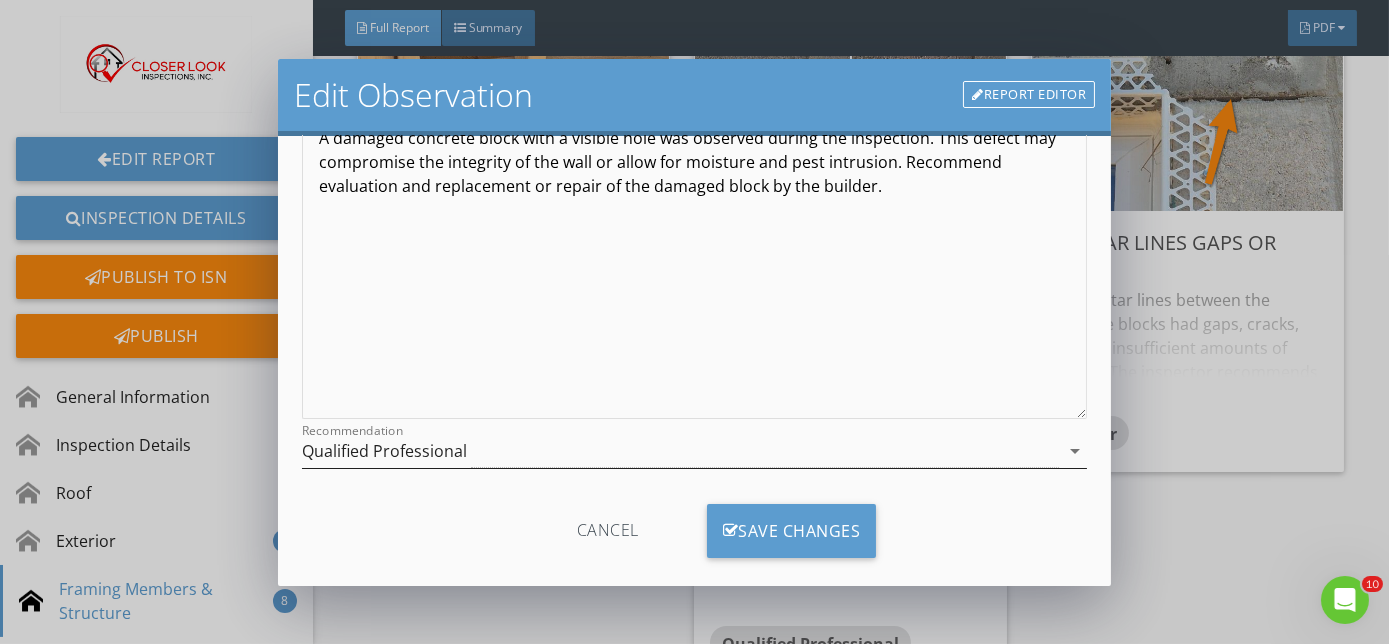 click on "arrow_drop_down" at bounding box center [1075, 451] 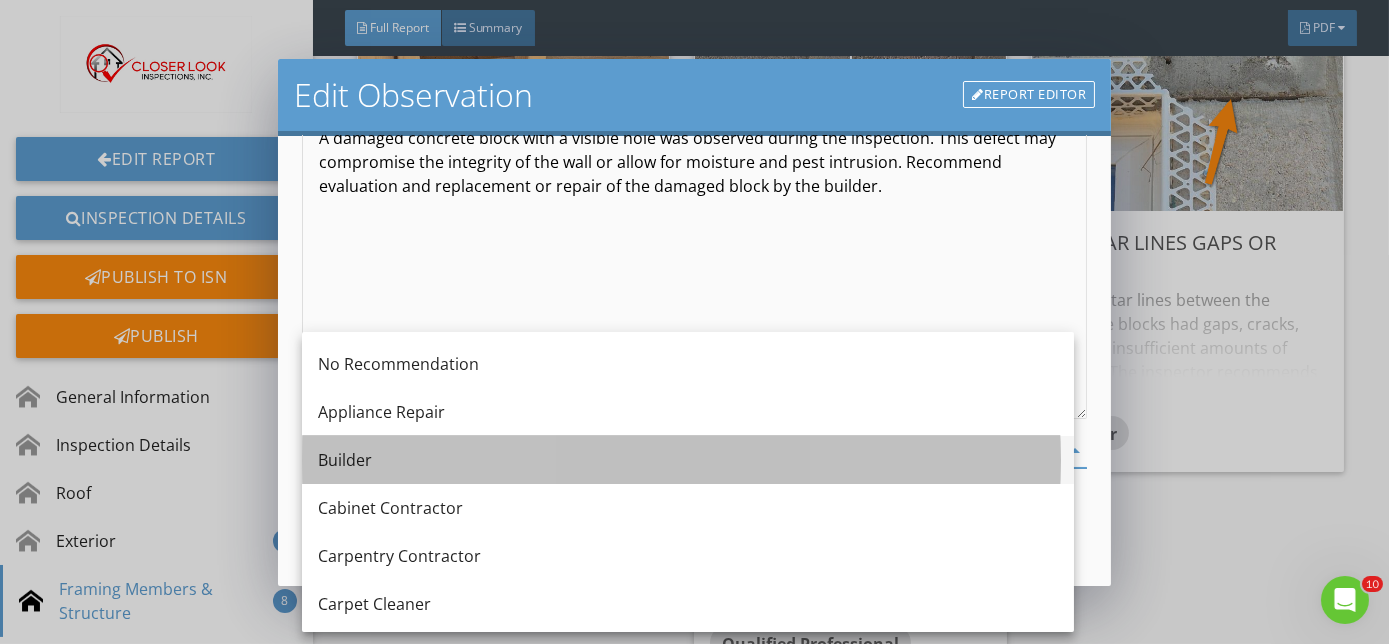 click on "Builder" at bounding box center (688, 460) 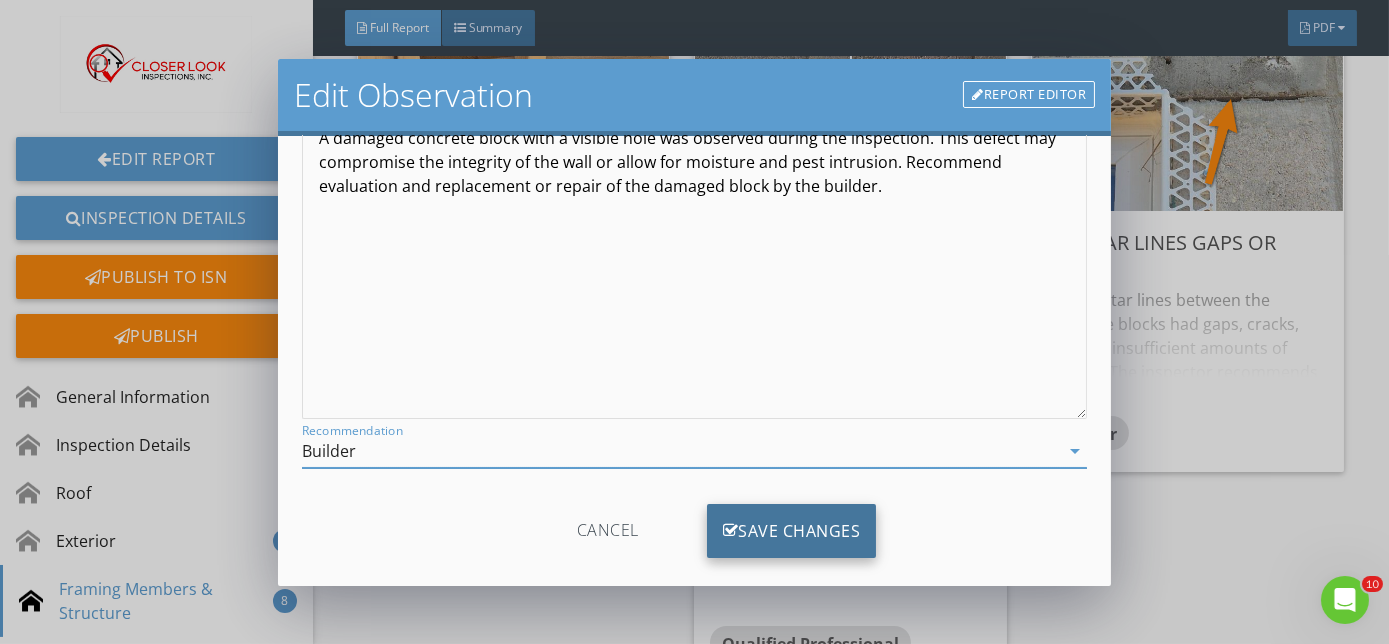 click on "Save Changes" at bounding box center [792, 531] 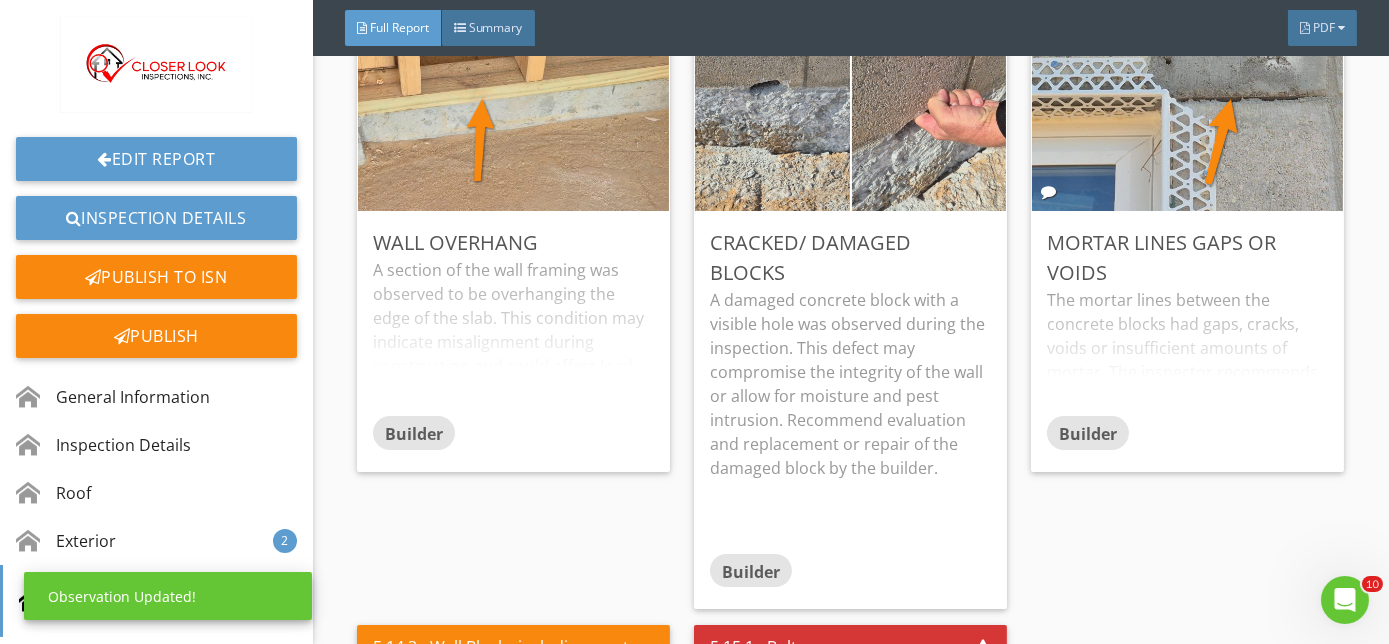 scroll, scrollTop: 29, scrollLeft: 0, axis: vertical 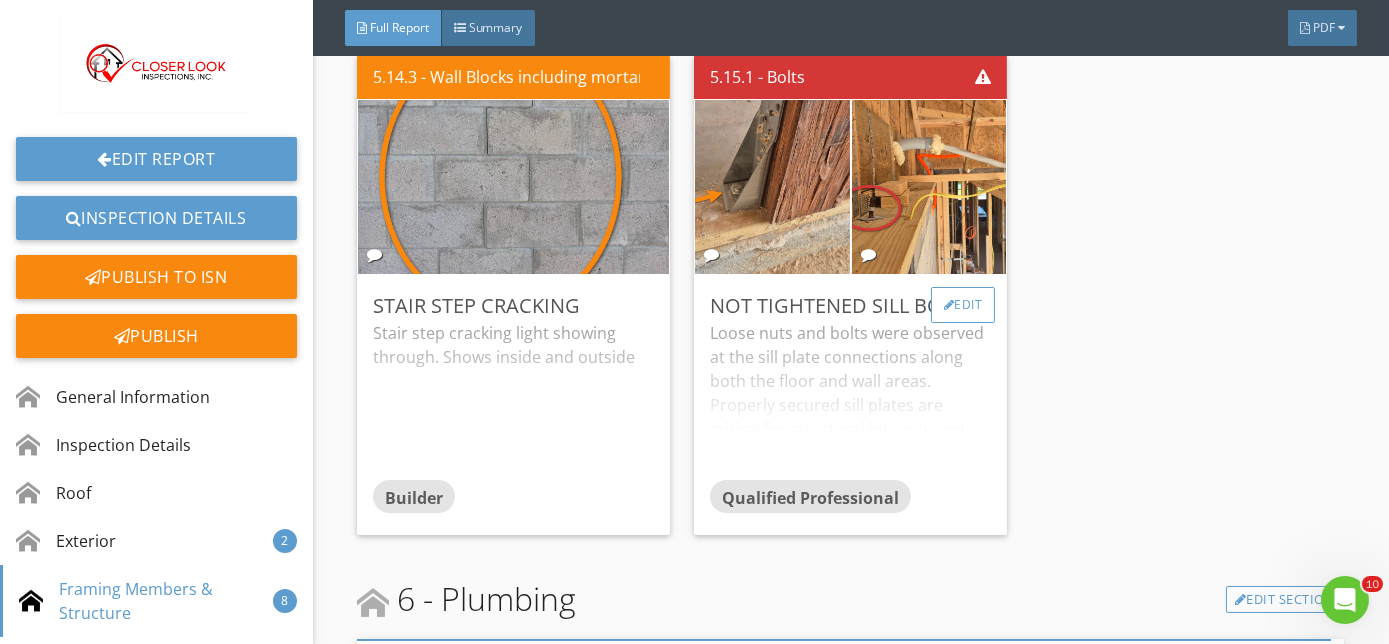click on "Edit" at bounding box center (963, 305) 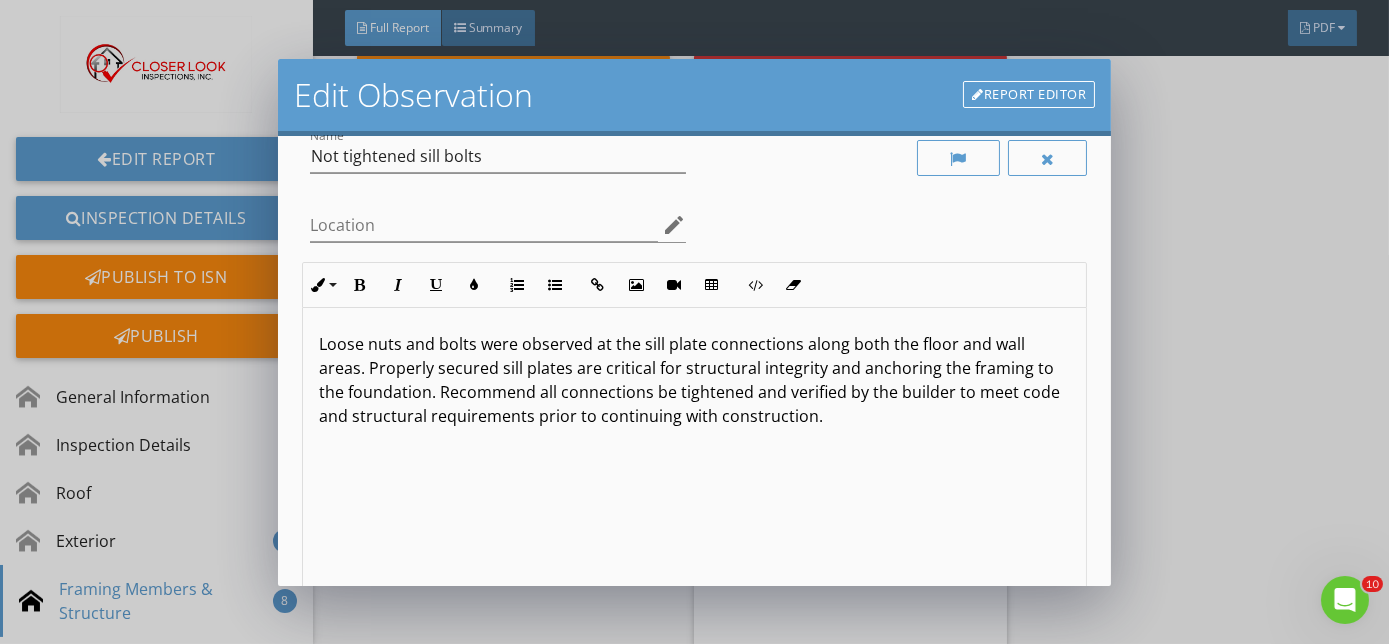 scroll, scrollTop: 194, scrollLeft: 0, axis: vertical 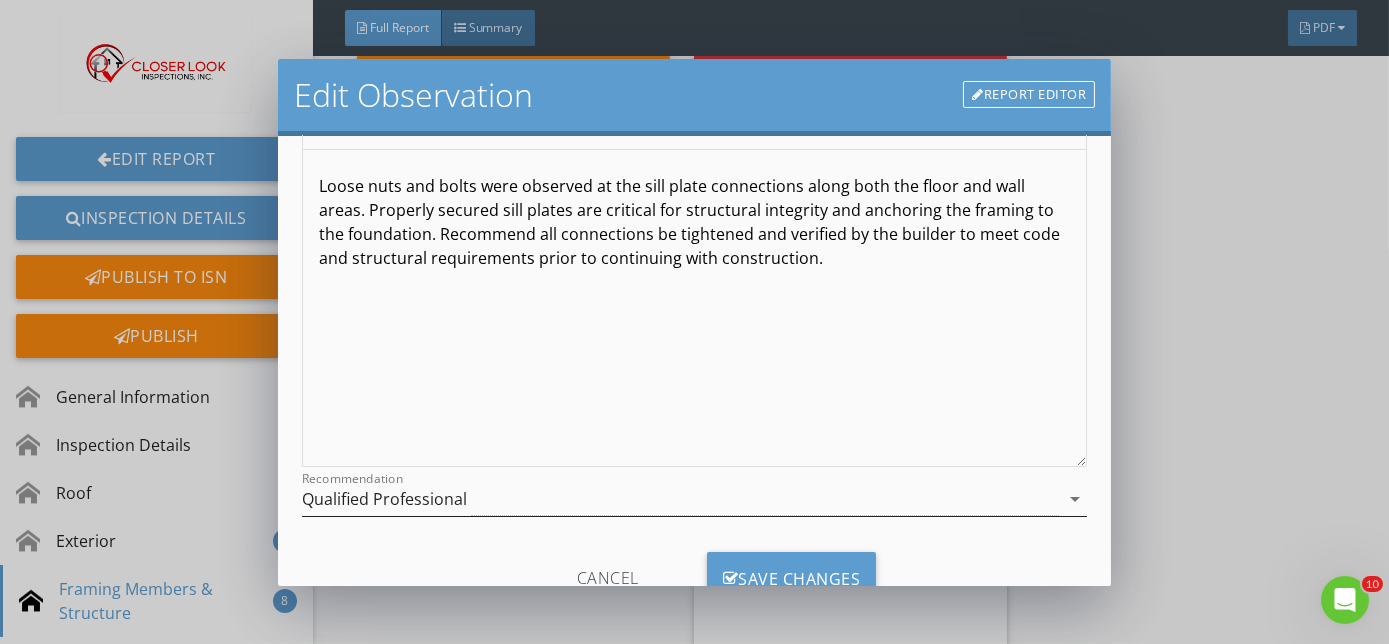 click on "arrow_drop_down" at bounding box center (1075, 499) 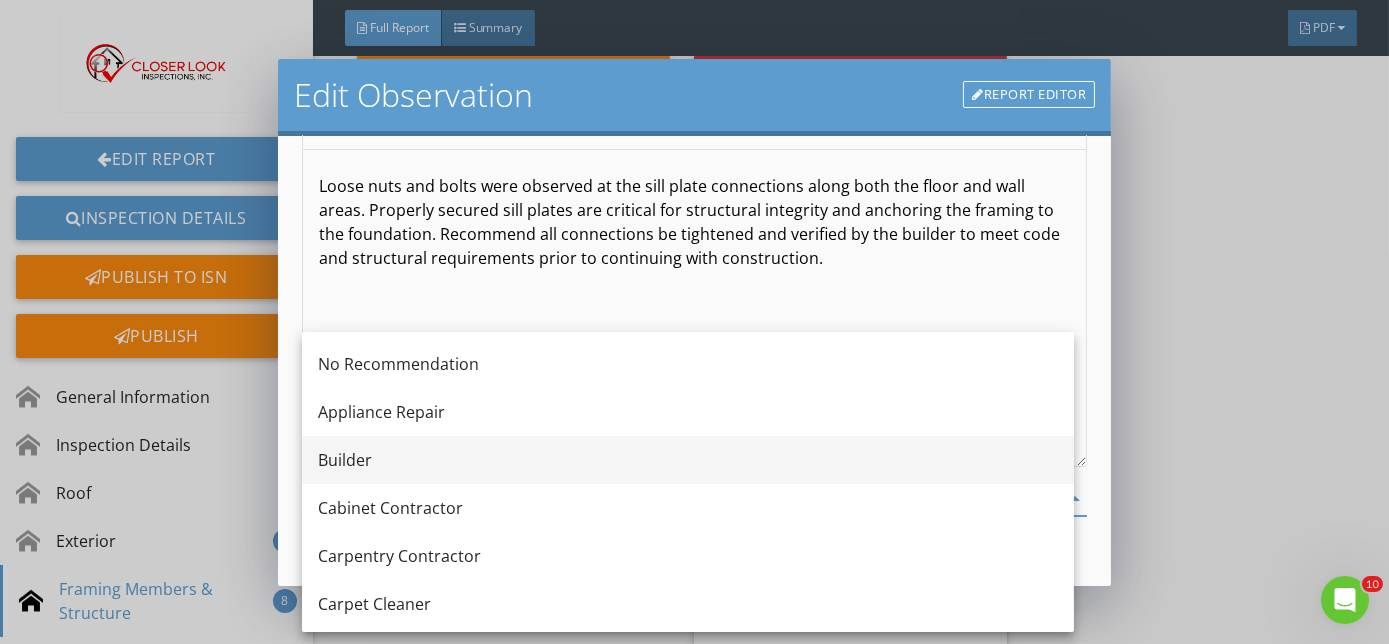 click on "Builder" at bounding box center [688, 460] 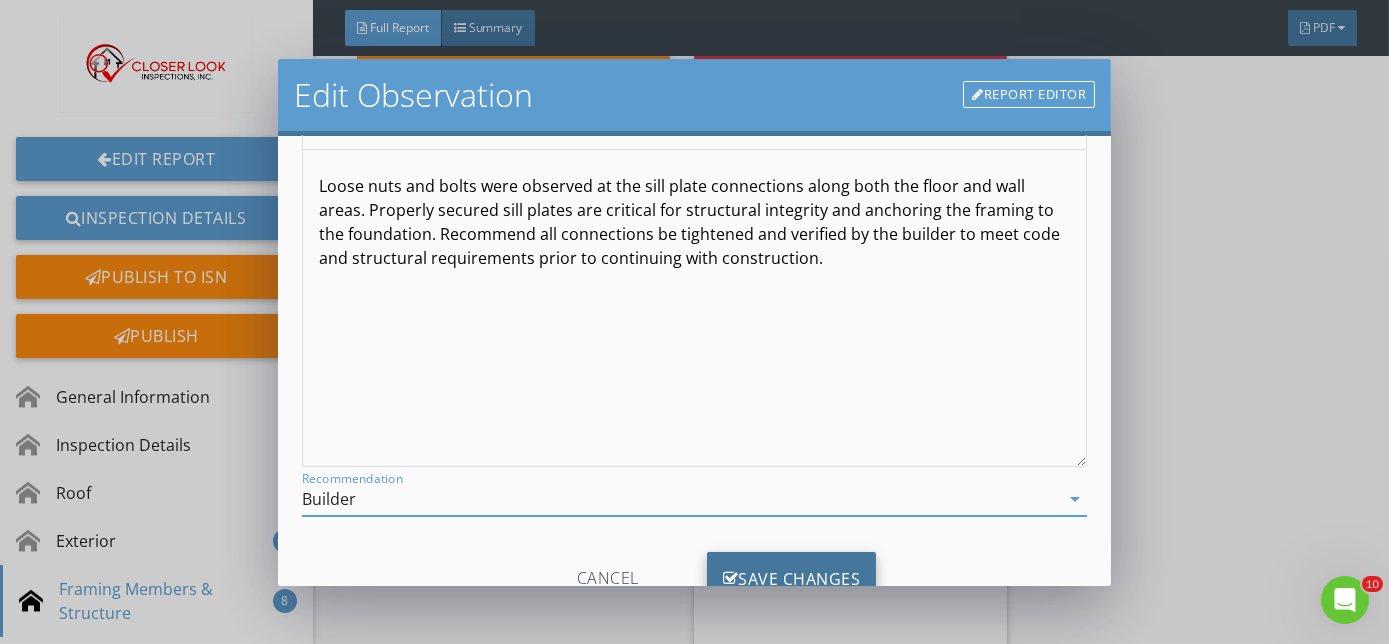 click on "Save Changes" at bounding box center (792, 579) 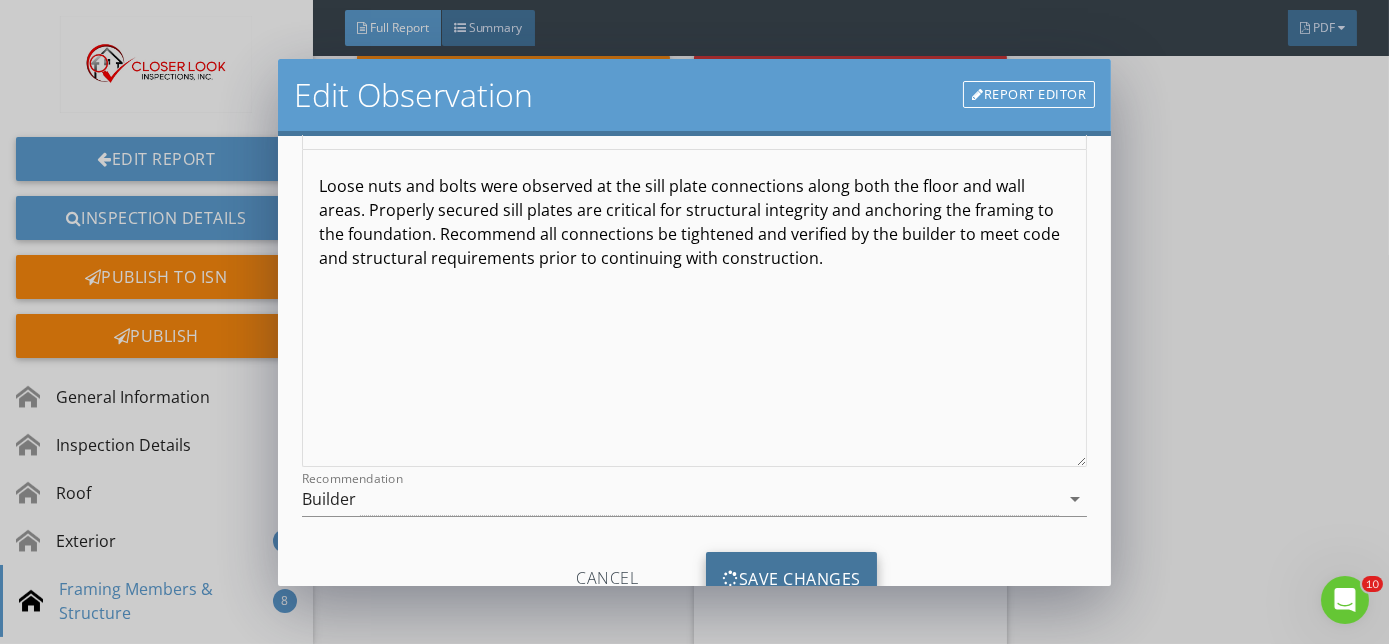 scroll, scrollTop: 29, scrollLeft: 0, axis: vertical 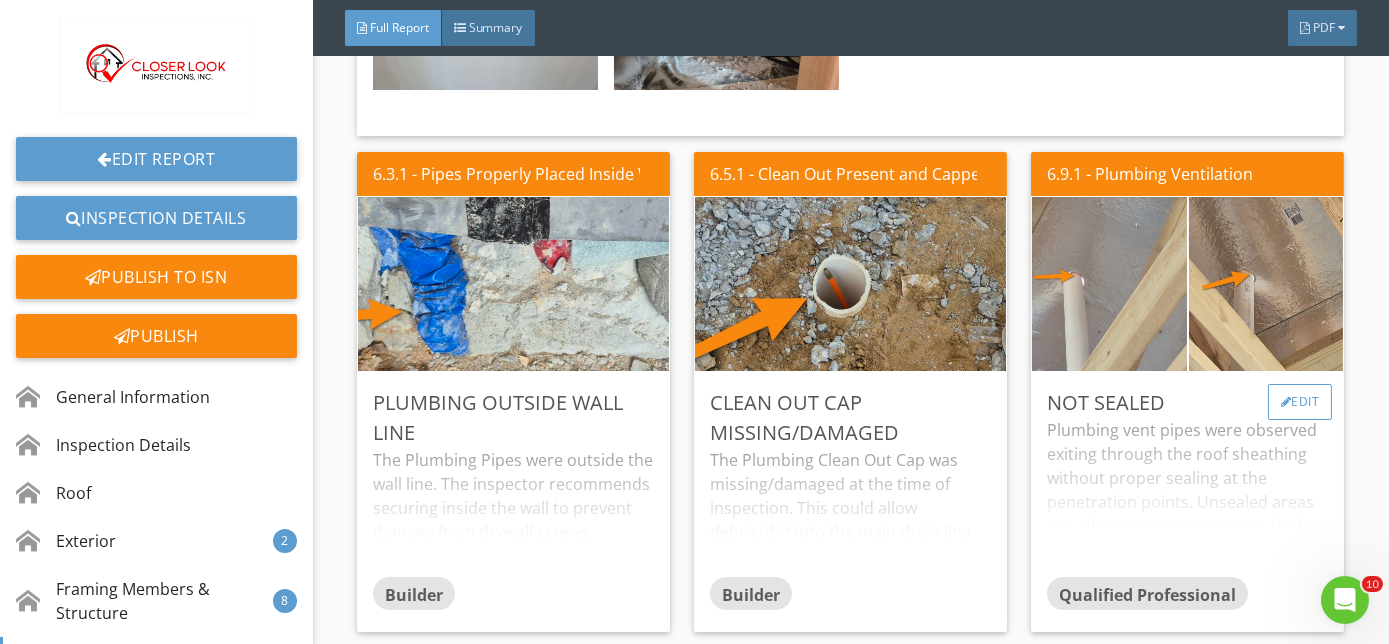 click on "Edit" at bounding box center [1300, 402] 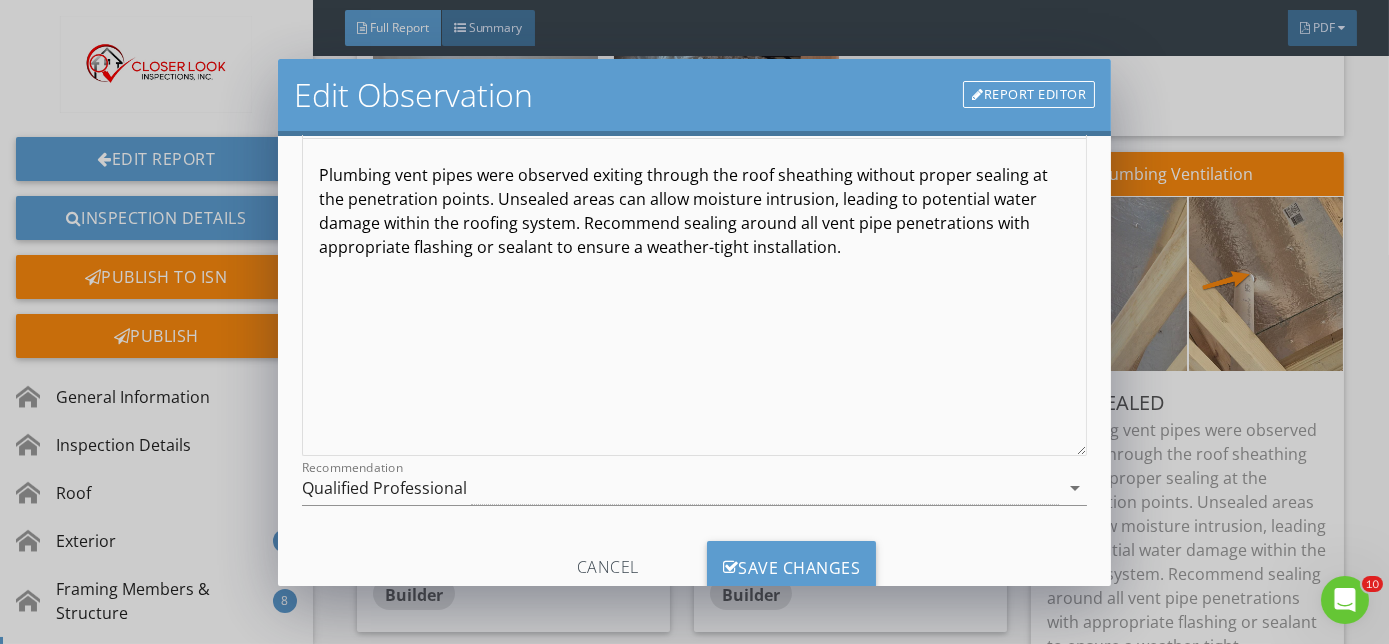 scroll, scrollTop: 266, scrollLeft: 0, axis: vertical 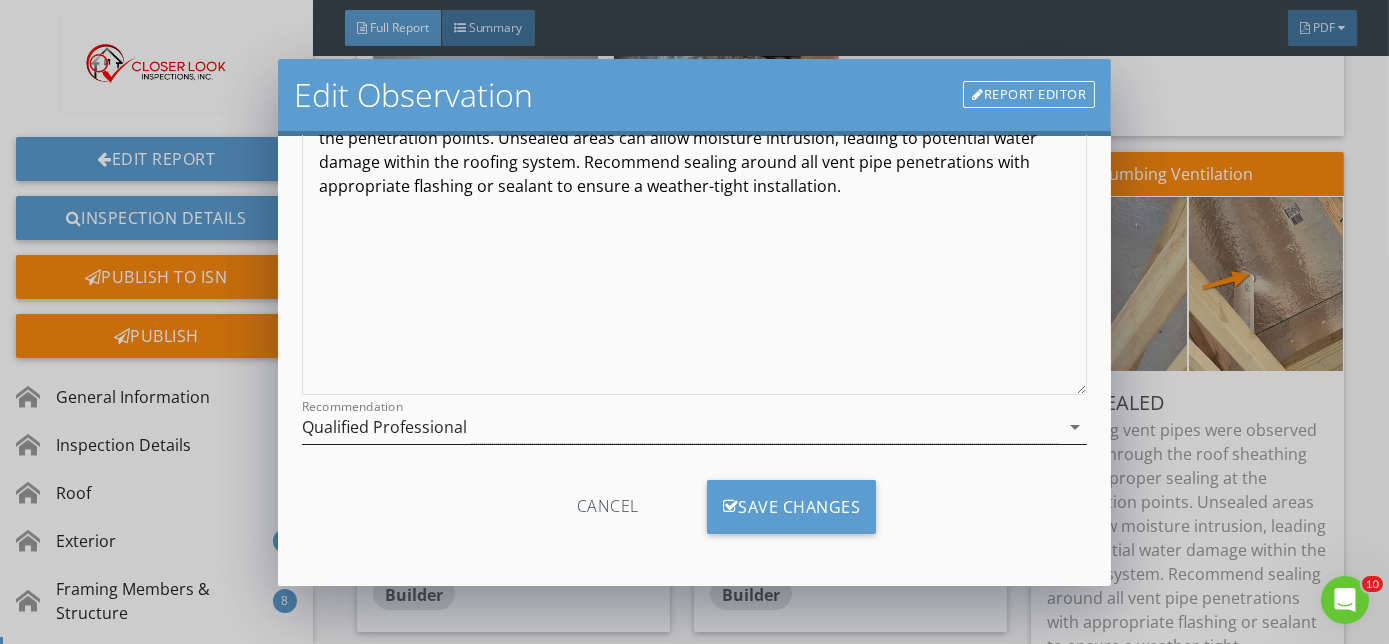 click on "arrow_drop_down" at bounding box center [1075, 427] 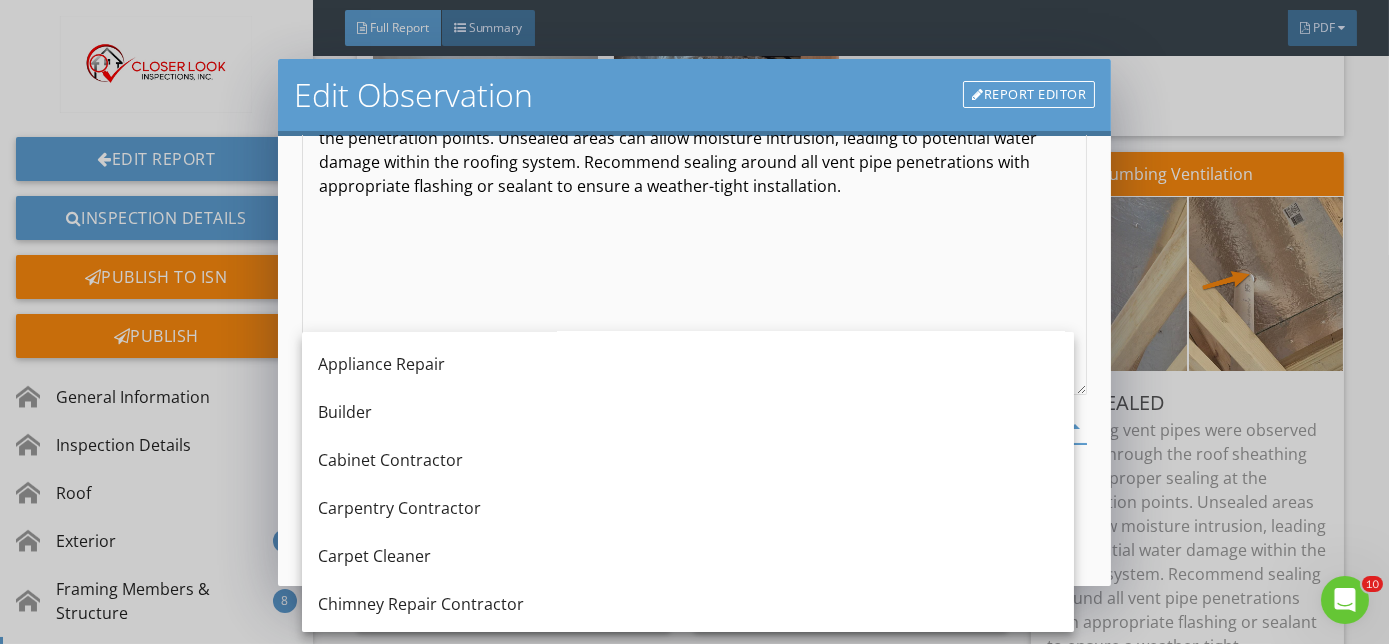 scroll, scrollTop: 0, scrollLeft: 0, axis: both 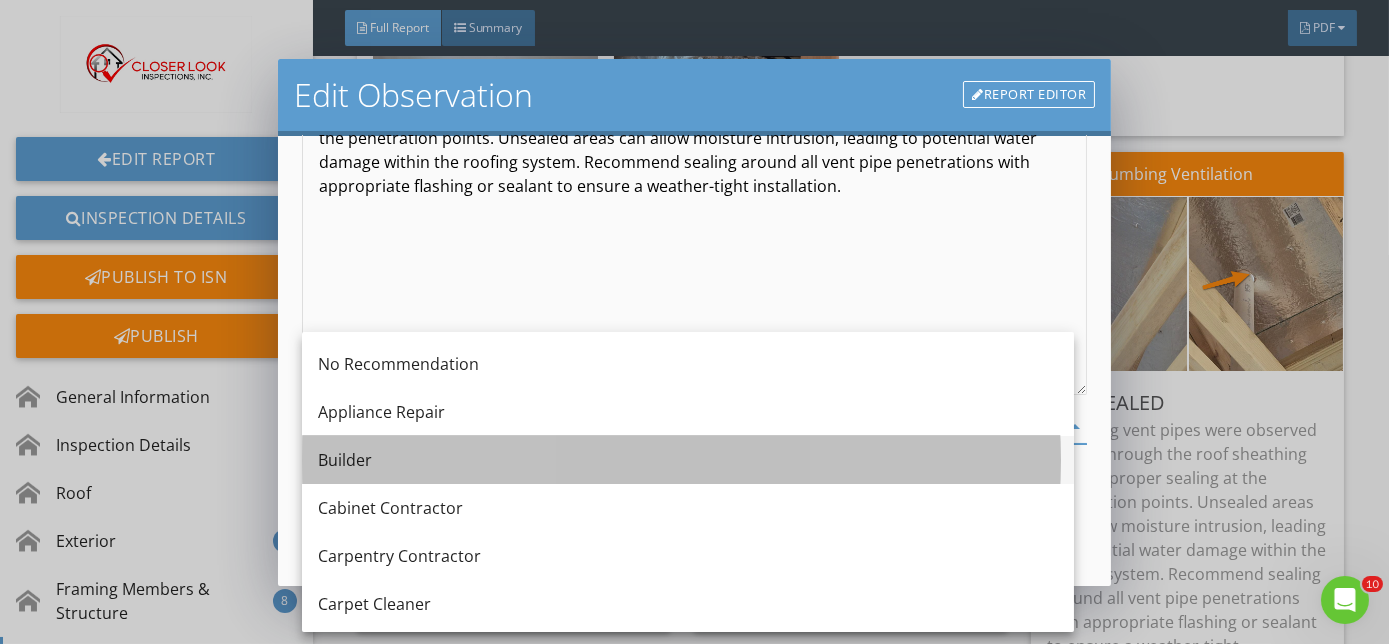 click on "Builder" at bounding box center (688, 460) 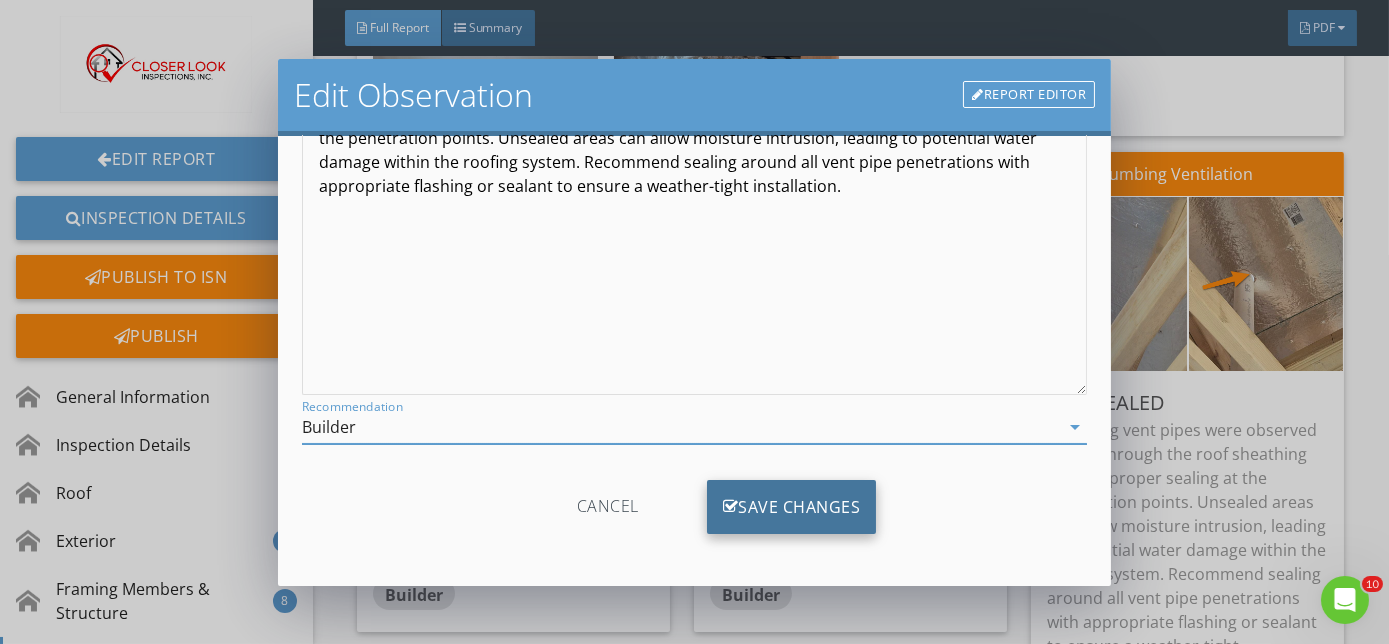 click on "Save Changes" at bounding box center (792, 507) 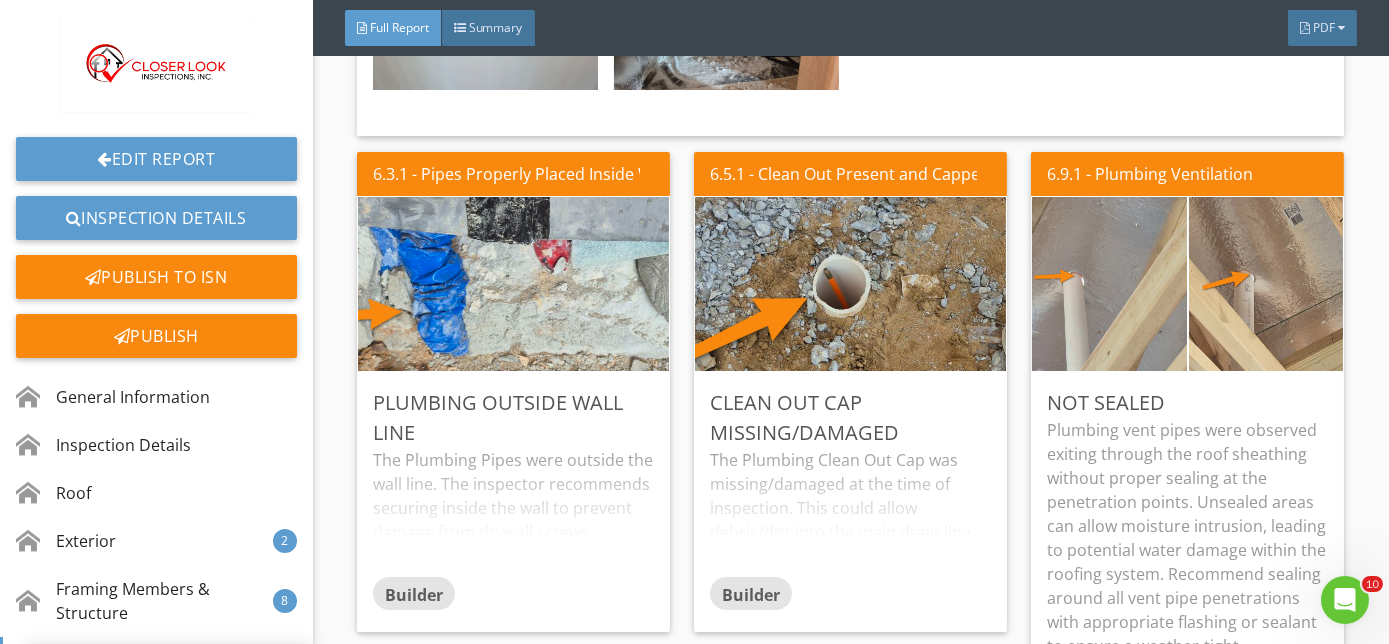 scroll, scrollTop: 29, scrollLeft: 0, axis: vertical 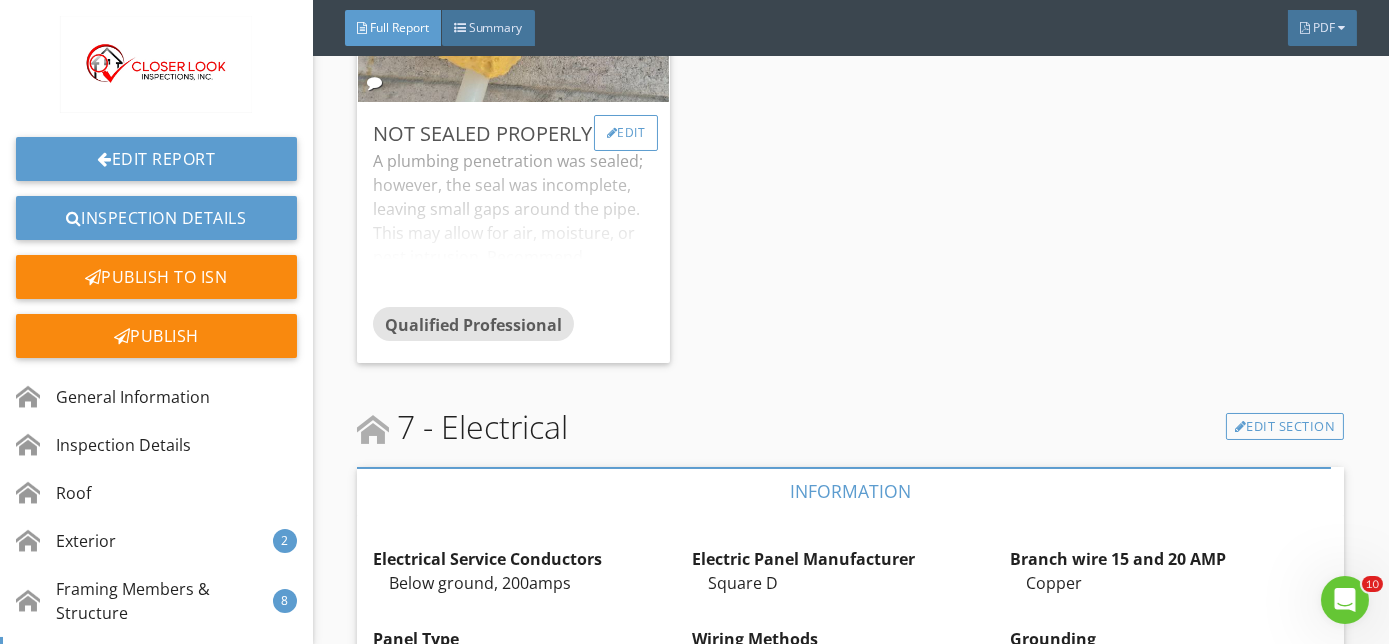 click on "Edit" at bounding box center (626, 133) 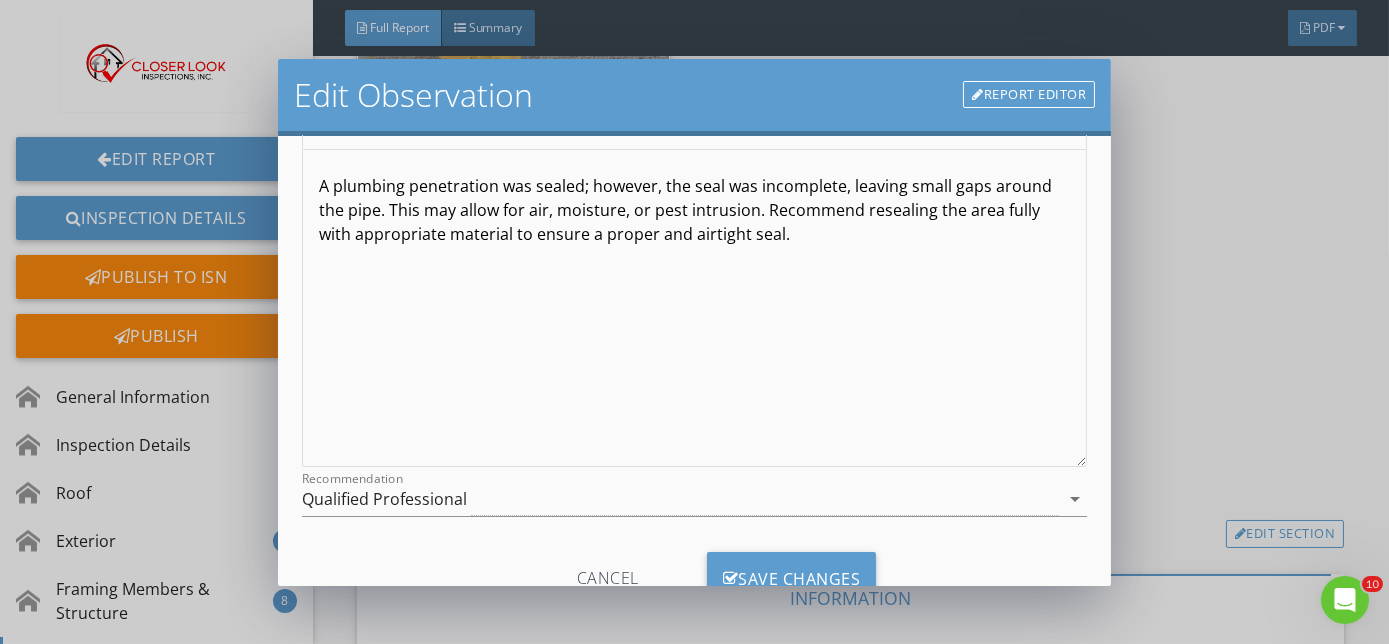 scroll, scrollTop: 205, scrollLeft: 0, axis: vertical 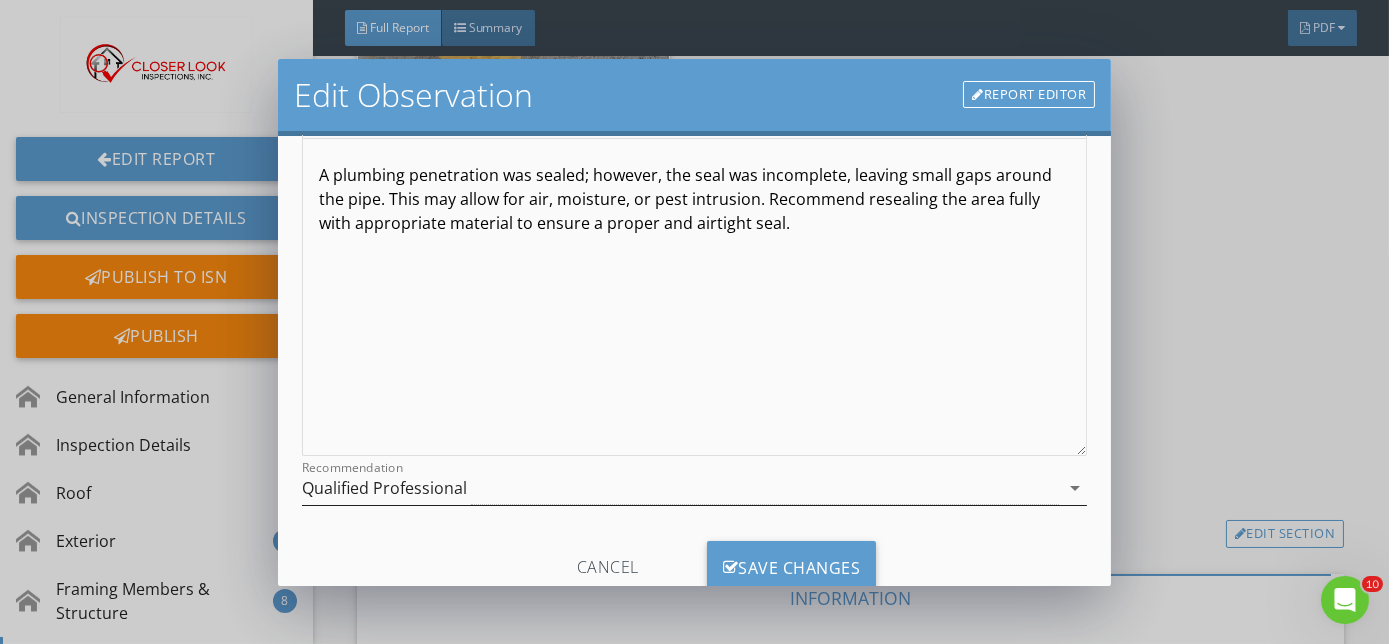 click on "arrow_drop_down" at bounding box center [1075, 488] 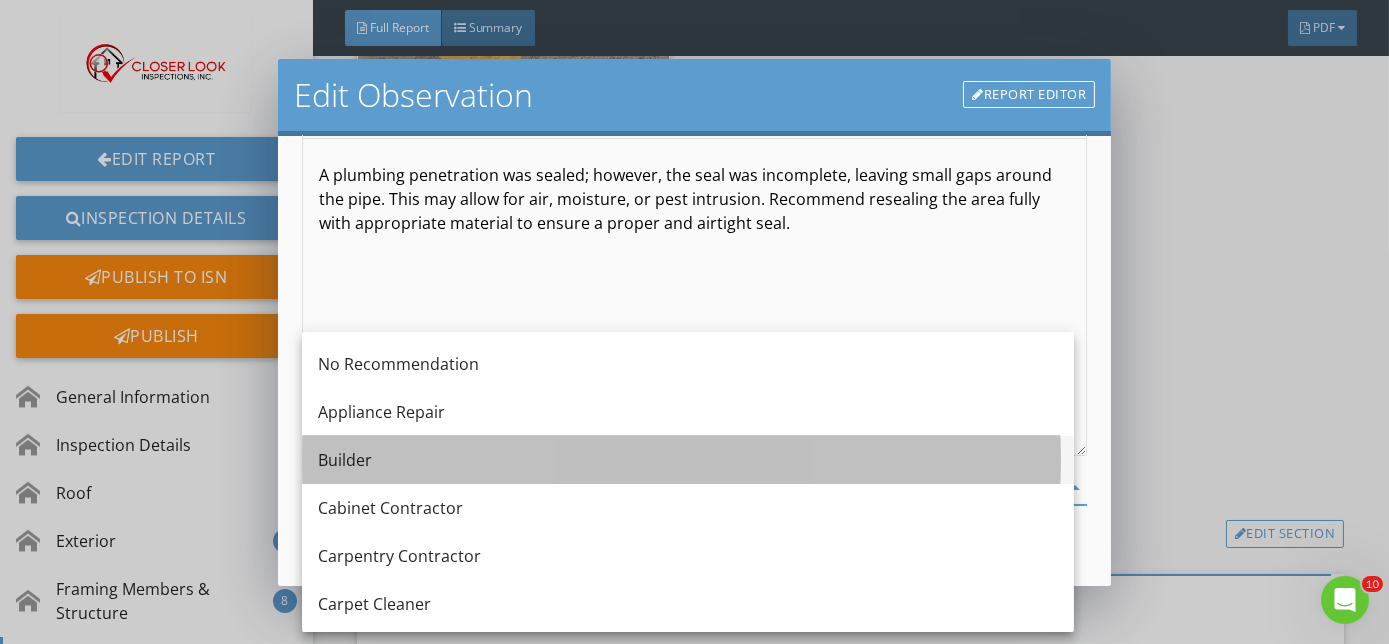 click on "Builder" at bounding box center [688, 460] 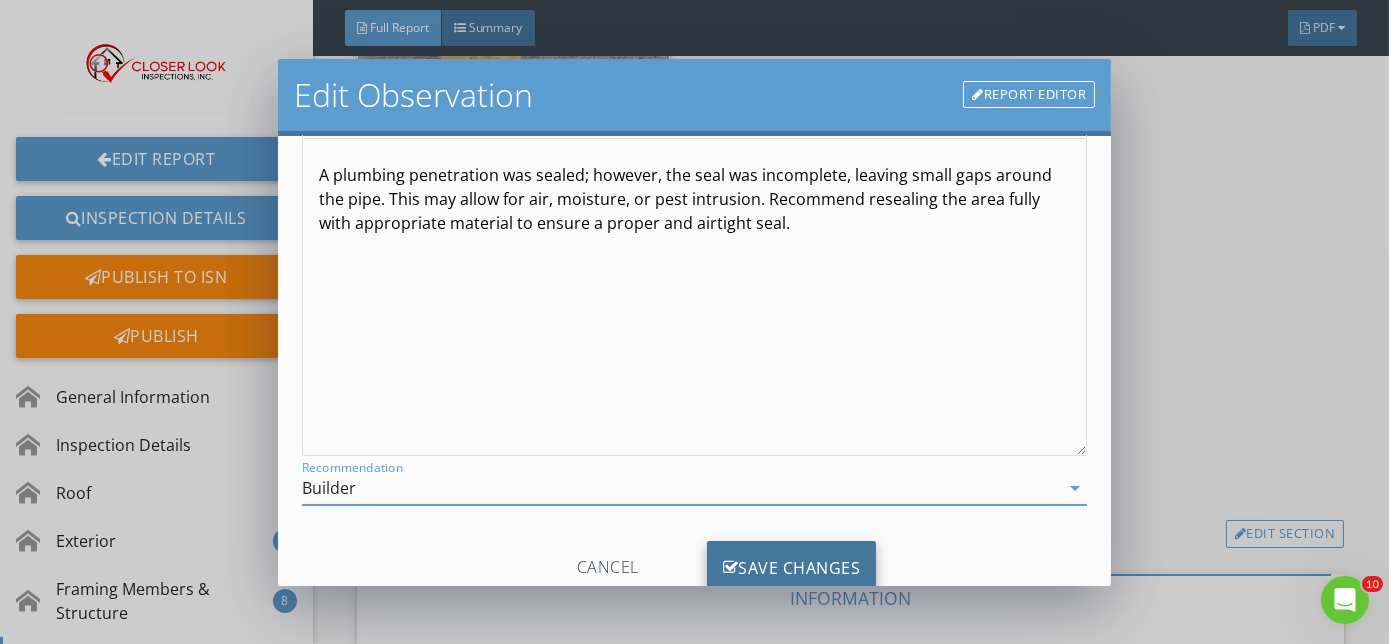 click on "Save Changes" at bounding box center [792, 568] 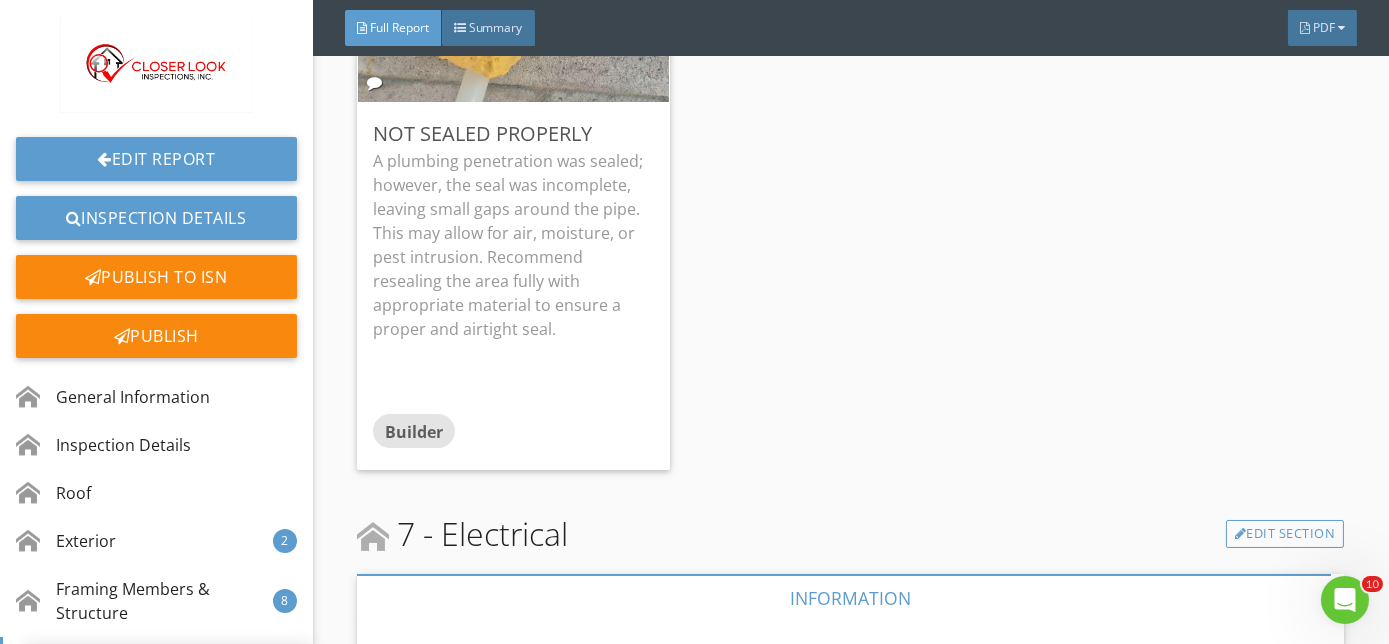 scroll, scrollTop: 29, scrollLeft: 0, axis: vertical 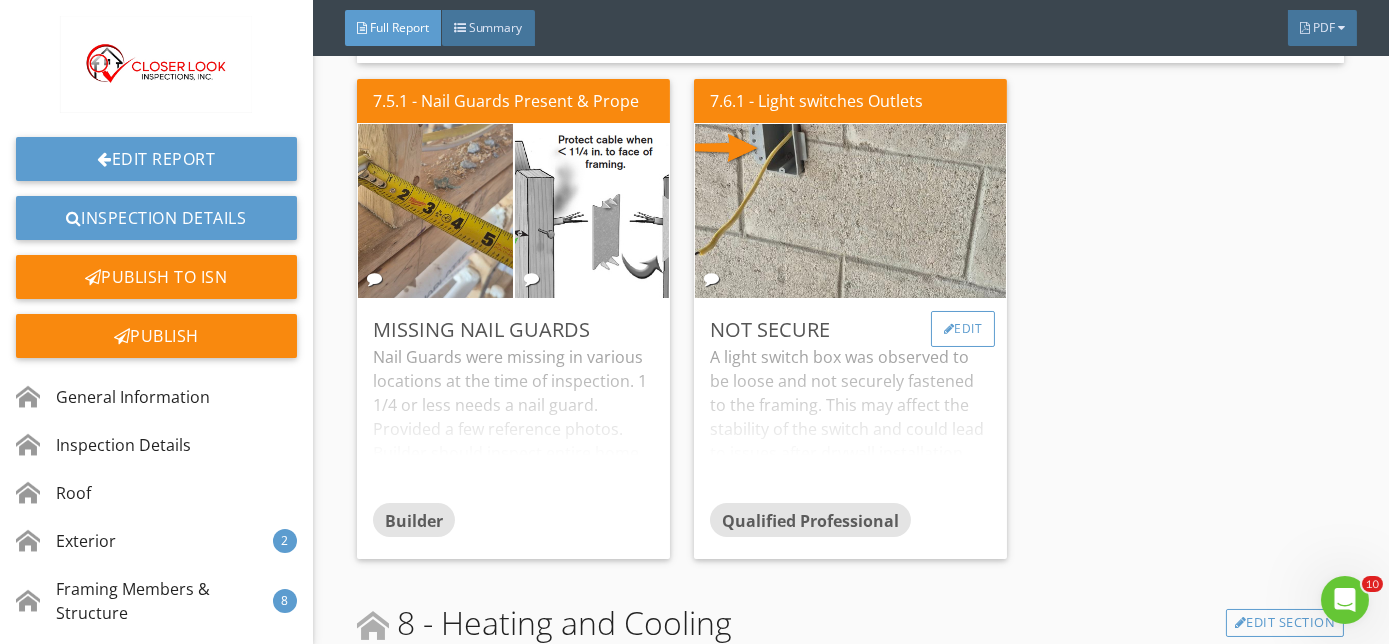 click on "Edit" at bounding box center [963, 329] 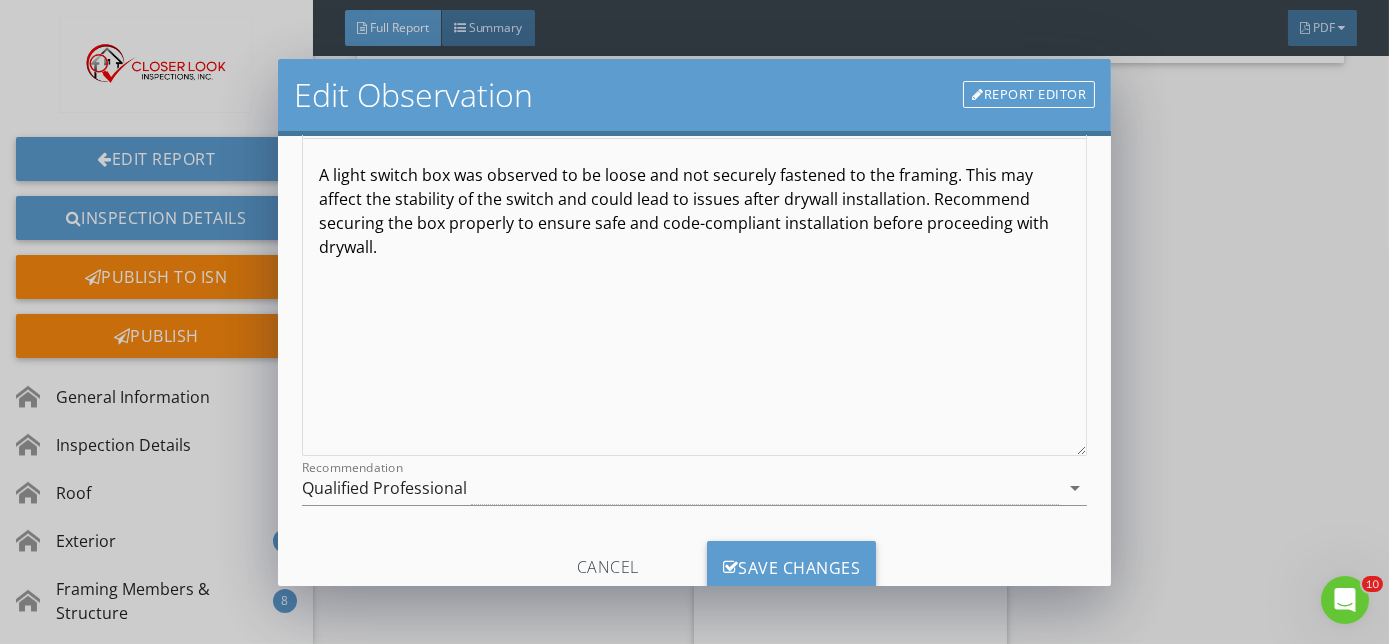 scroll, scrollTop: 266, scrollLeft: 0, axis: vertical 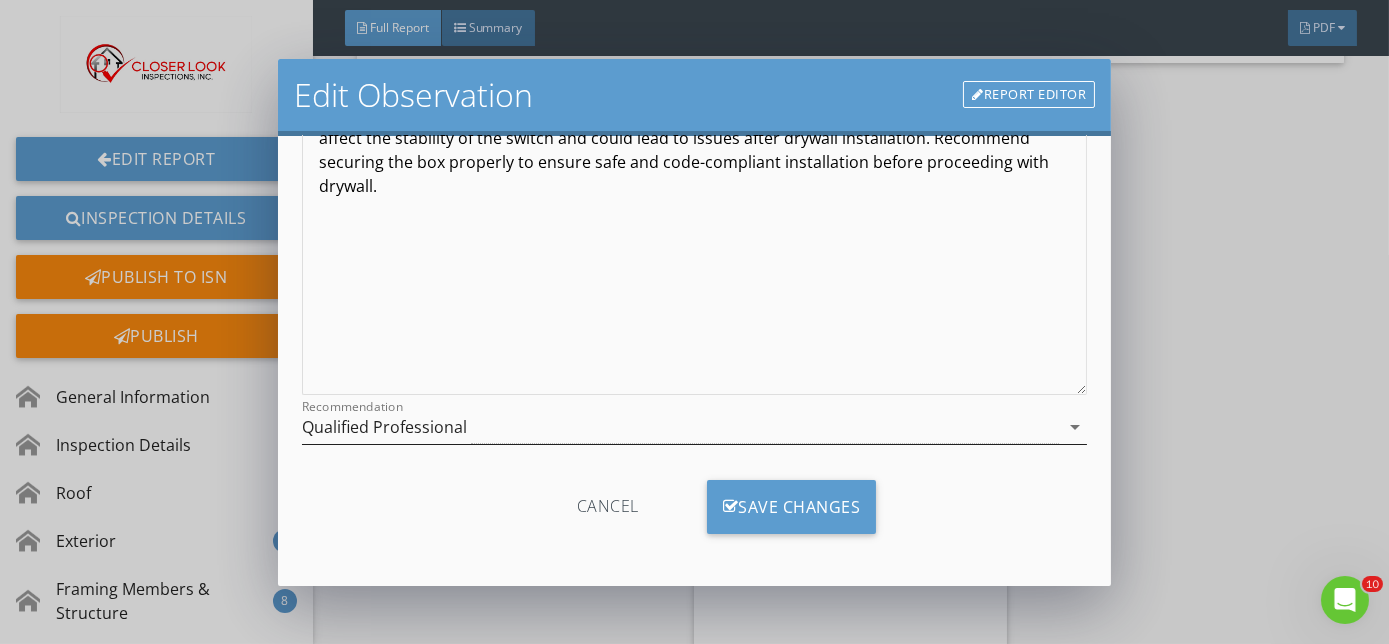click on "arrow_drop_down" at bounding box center [1075, 427] 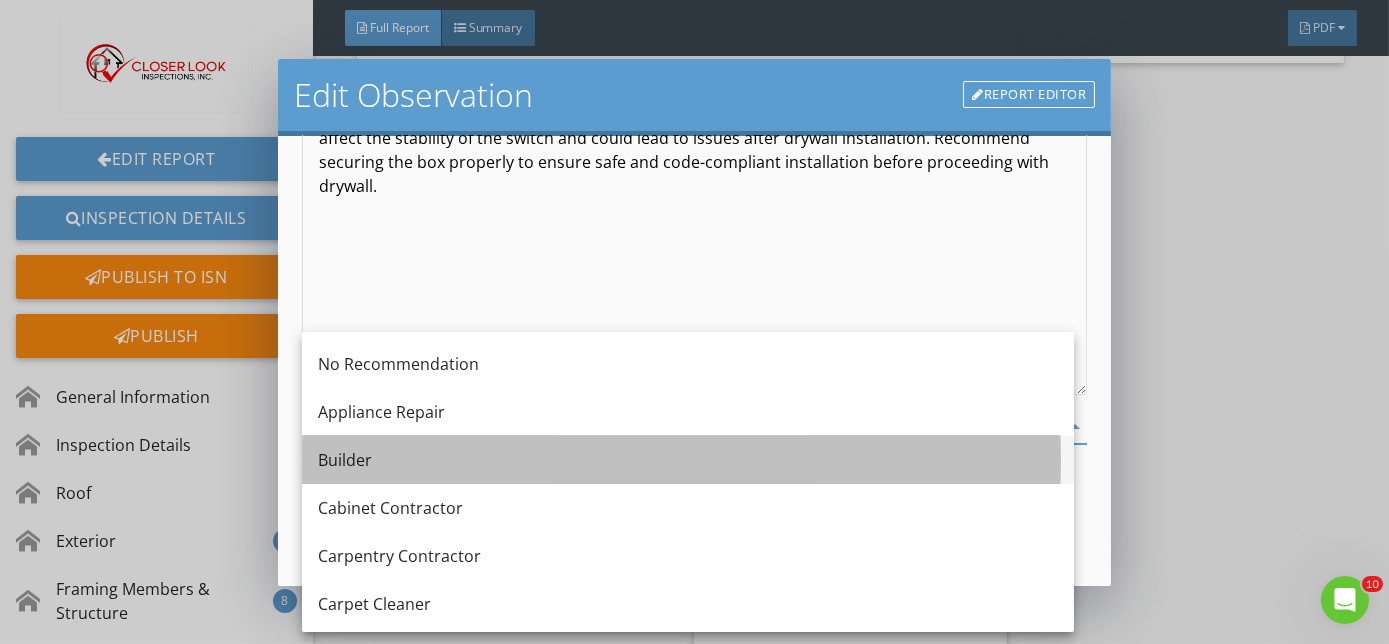 click on "Builder" at bounding box center (688, 460) 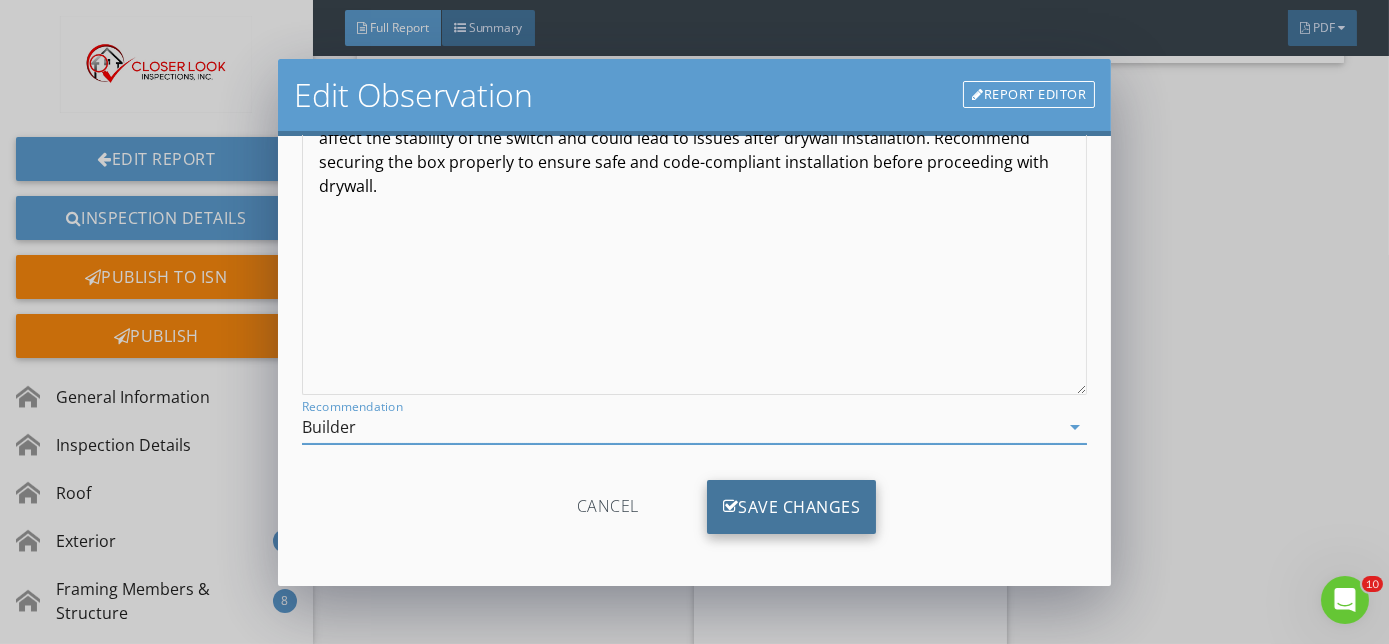 click on "Save Changes" at bounding box center [792, 507] 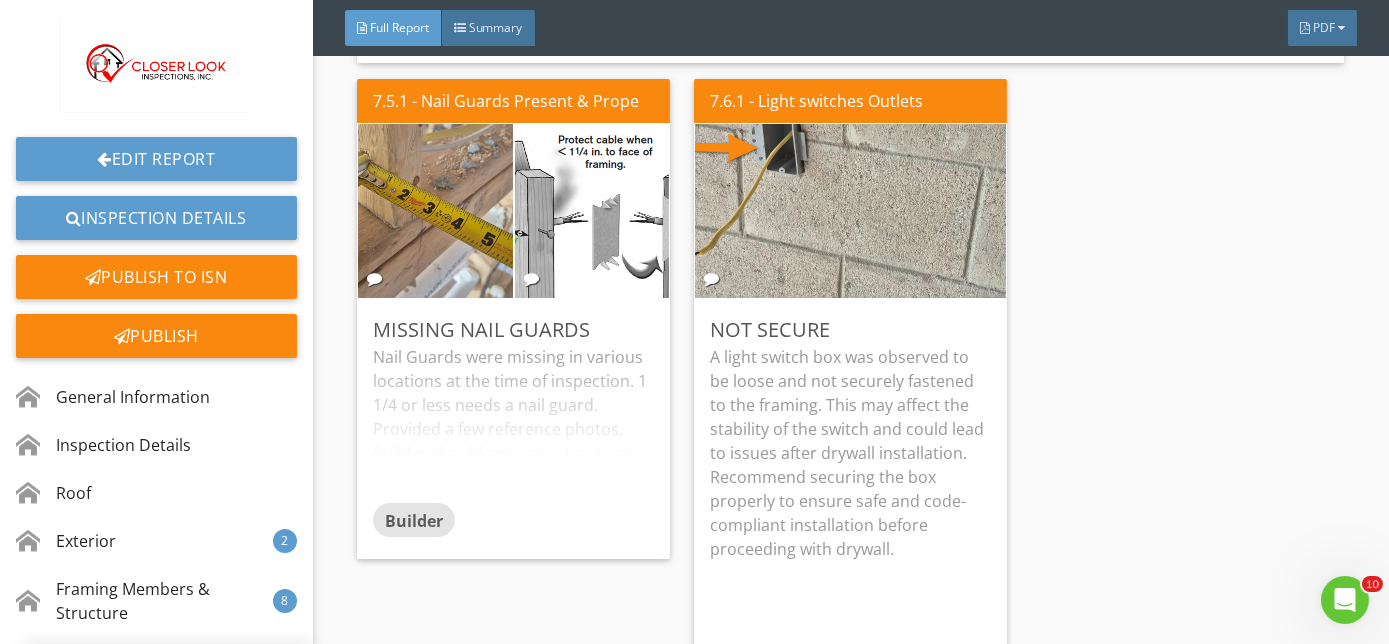 scroll, scrollTop: 29, scrollLeft: 0, axis: vertical 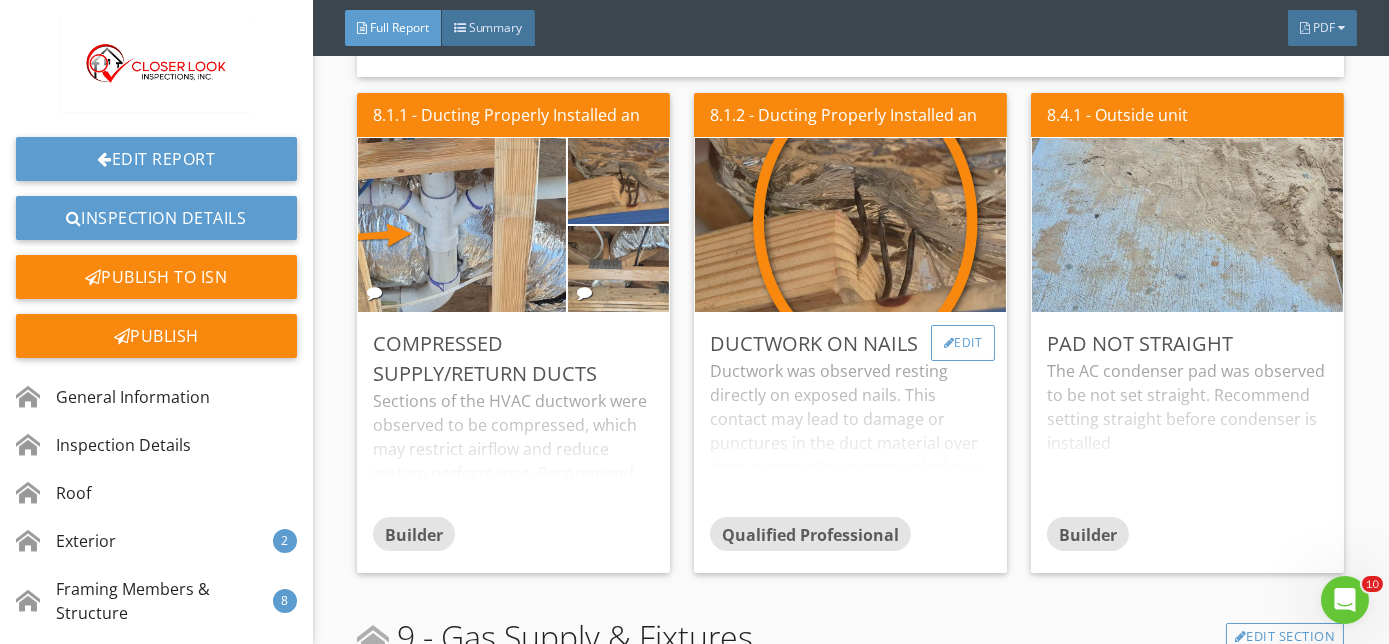 click on "Edit" at bounding box center (963, 343) 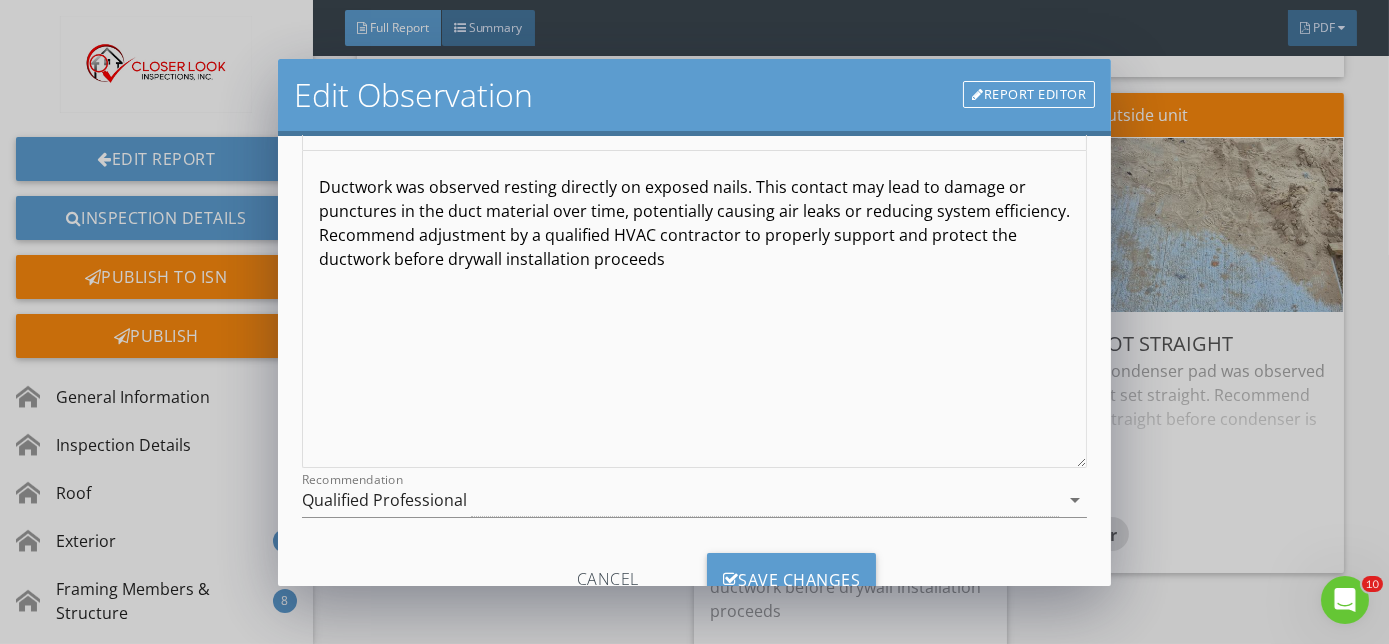 scroll, scrollTop: 218, scrollLeft: 0, axis: vertical 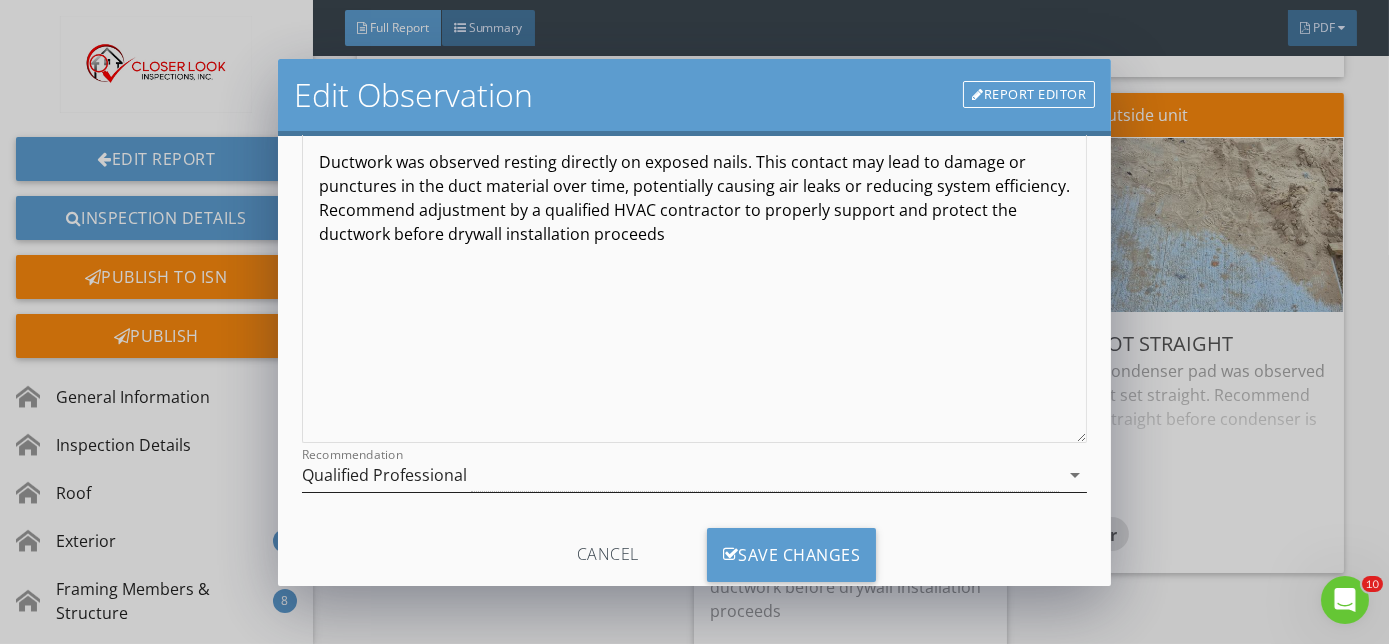 click on "arrow_drop_down" at bounding box center (1075, 475) 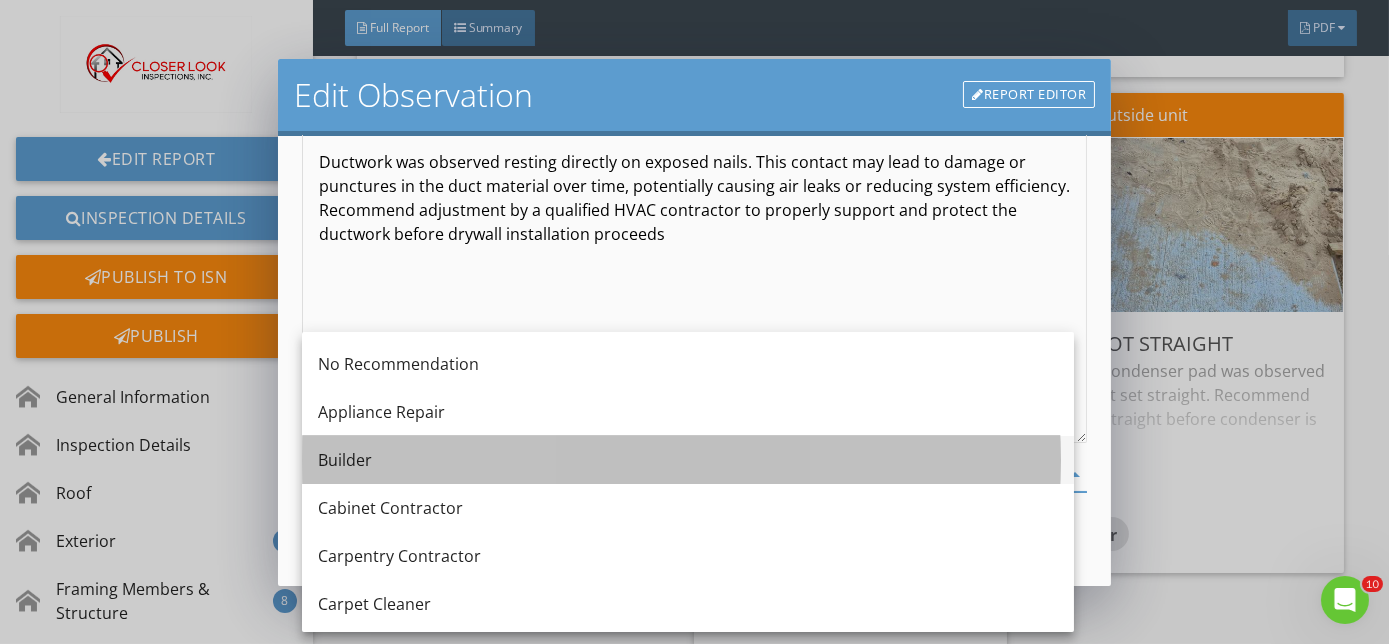 click on "Builder" at bounding box center [688, 460] 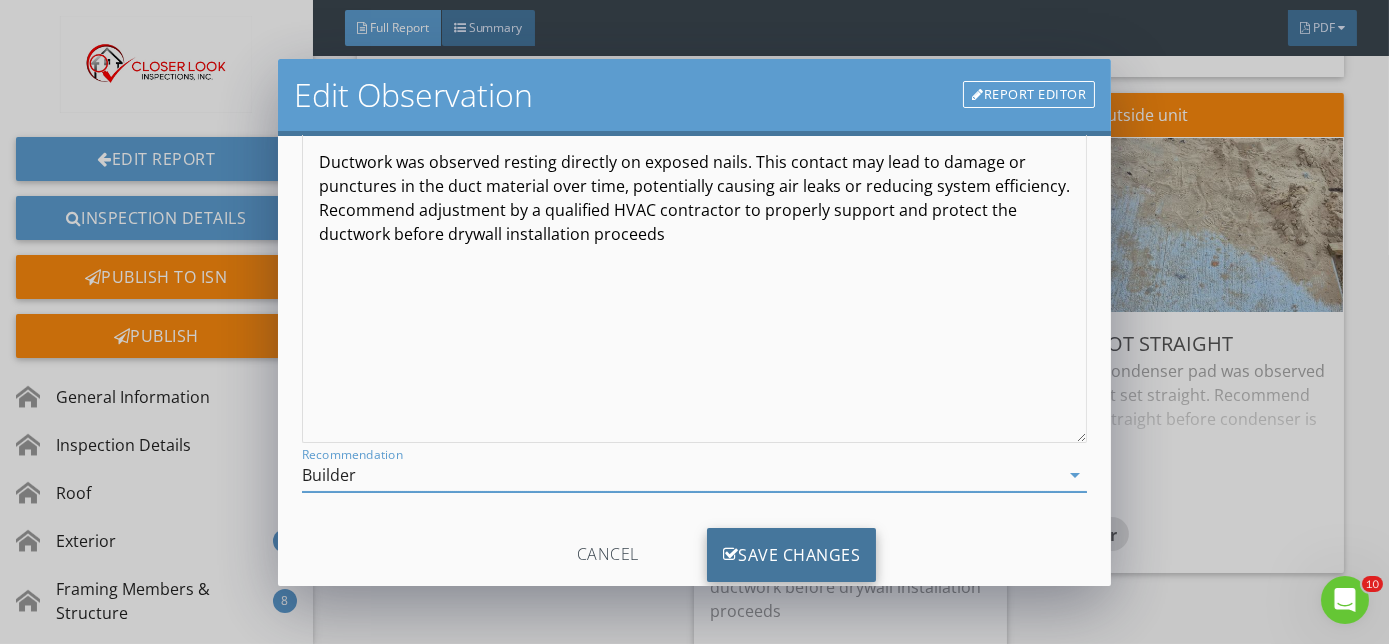 click on "Save Changes" at bounding box center (792, 555) 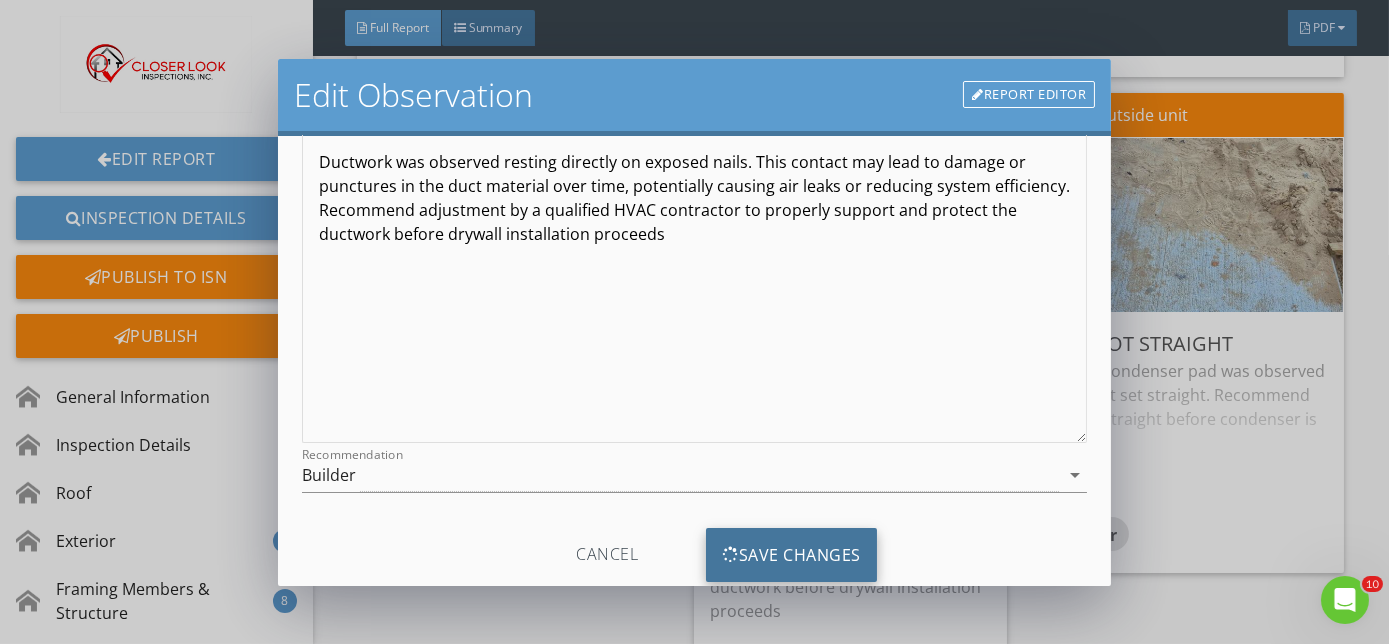 scroll, scrollTop: 29, scrollLeft: 0, axis: vertical 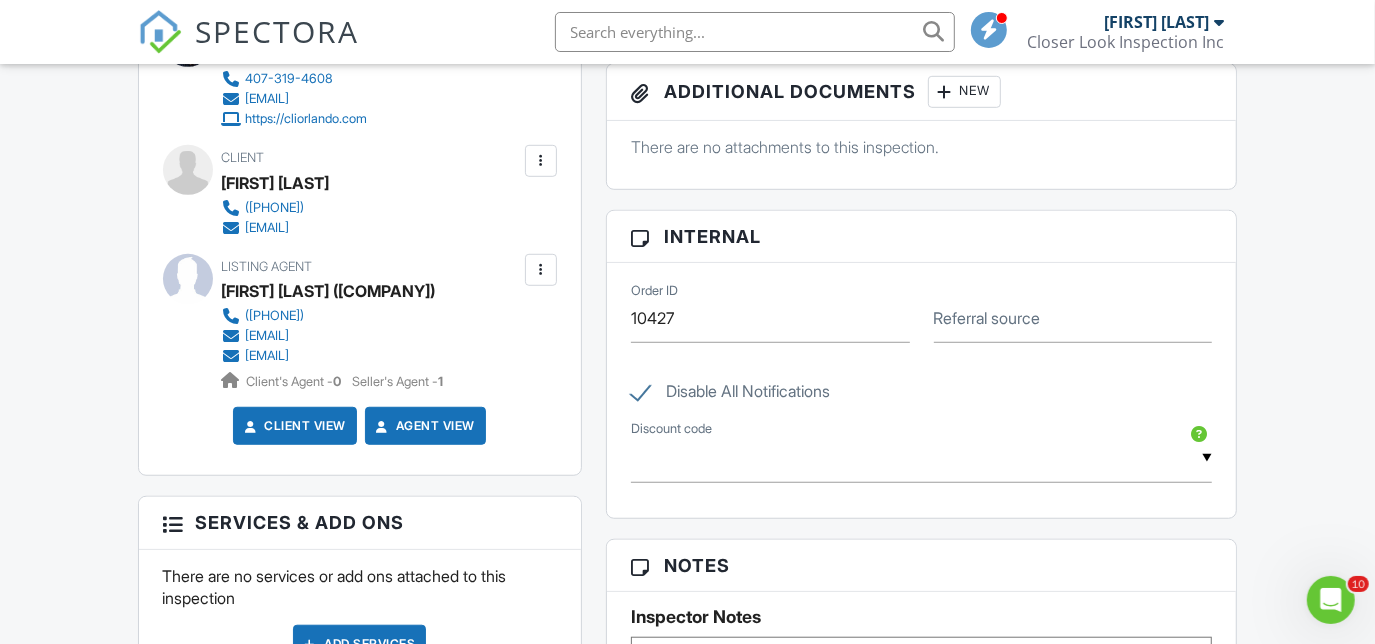 click at bounding box center [541, 270] 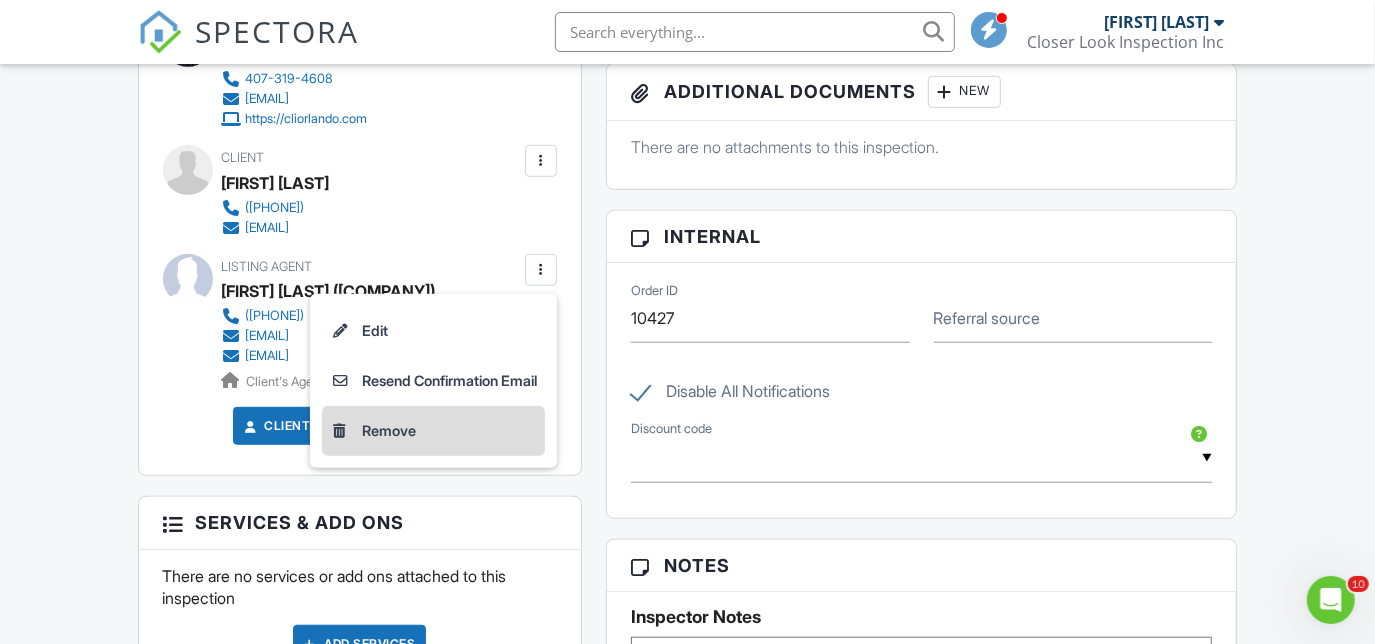 click on "Remove" at bounding box center [433, 431] 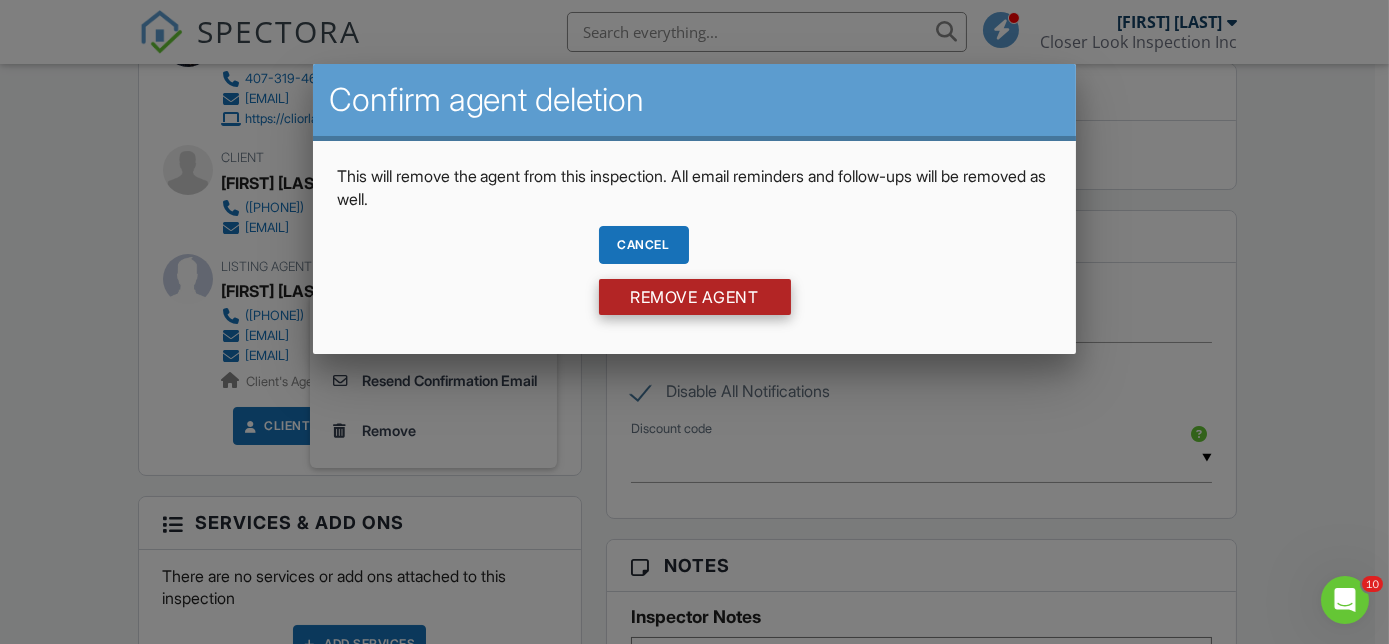 click on "Remove Agent" at bounding box center [695, 297] 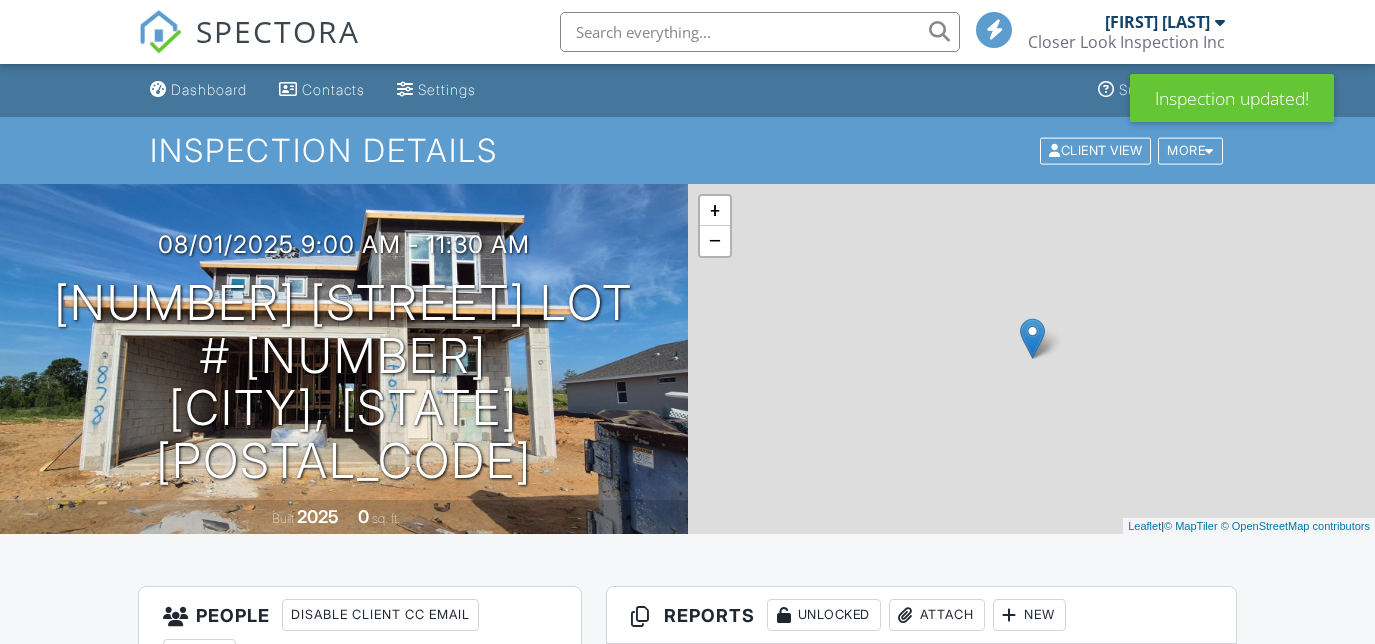 scroll, scrollTop: 0, scrollLeft: 0, axis: both 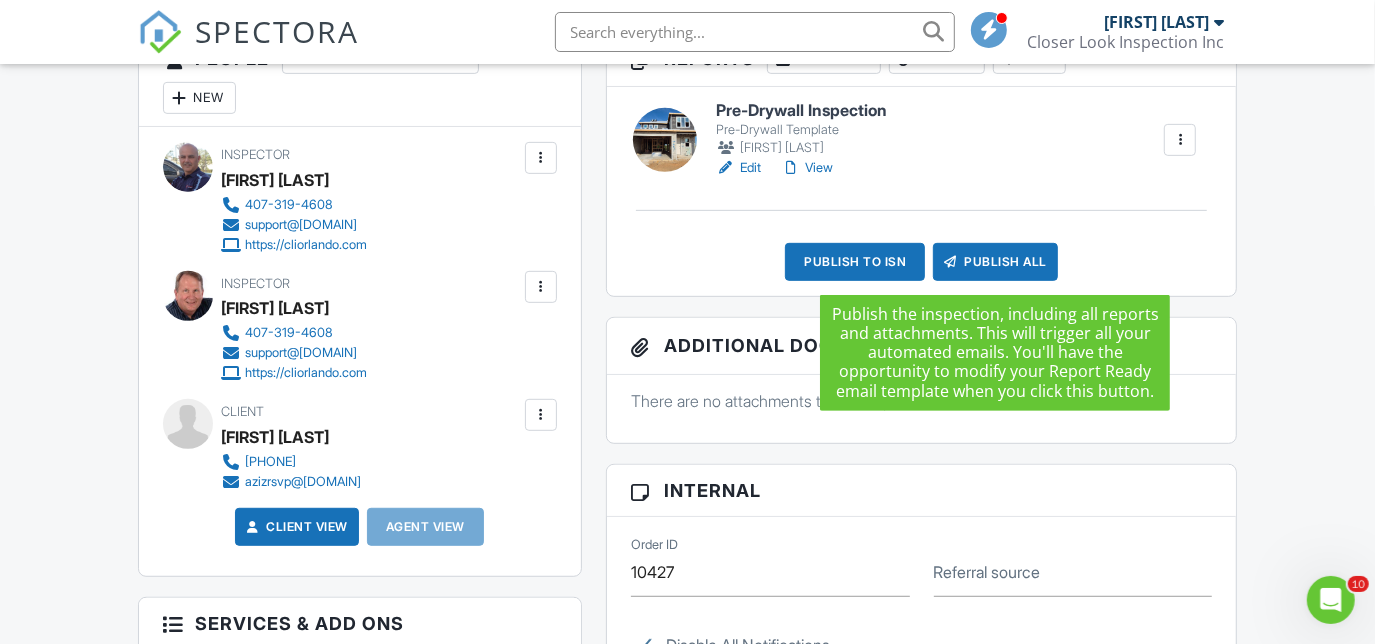 click on "Publish All" at bounding box center [995, 262] 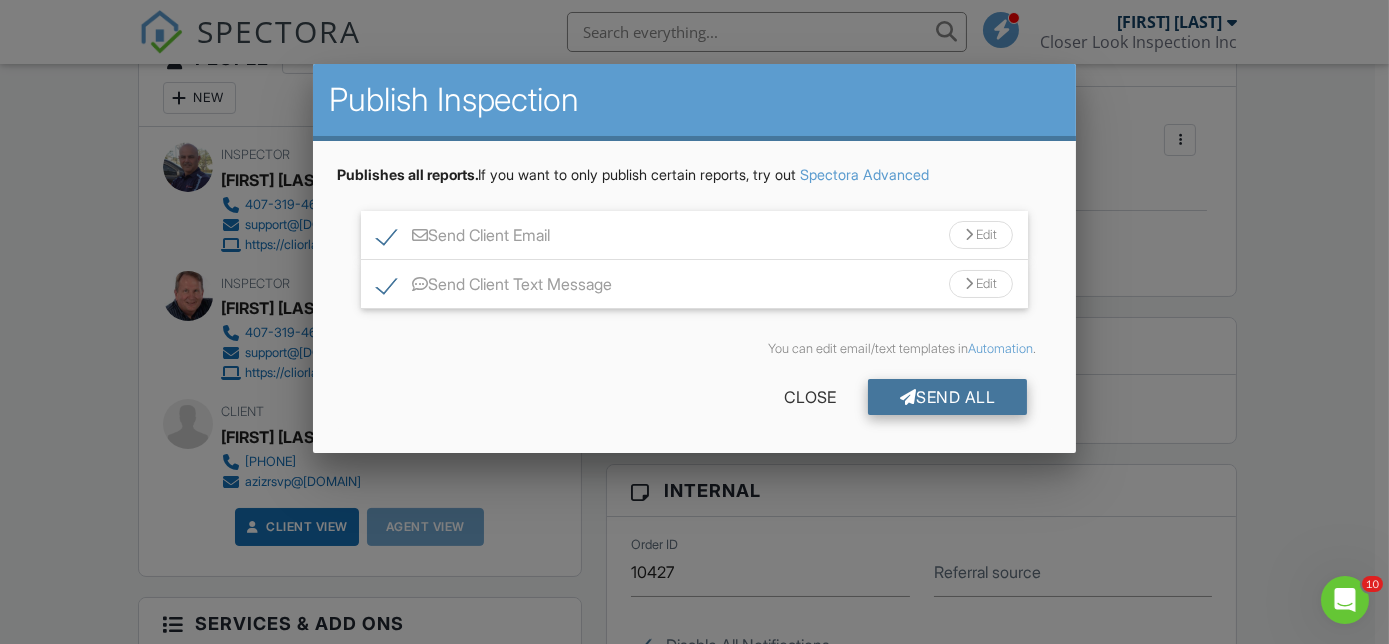 click on "Send All" at bounding box center [948, 397] 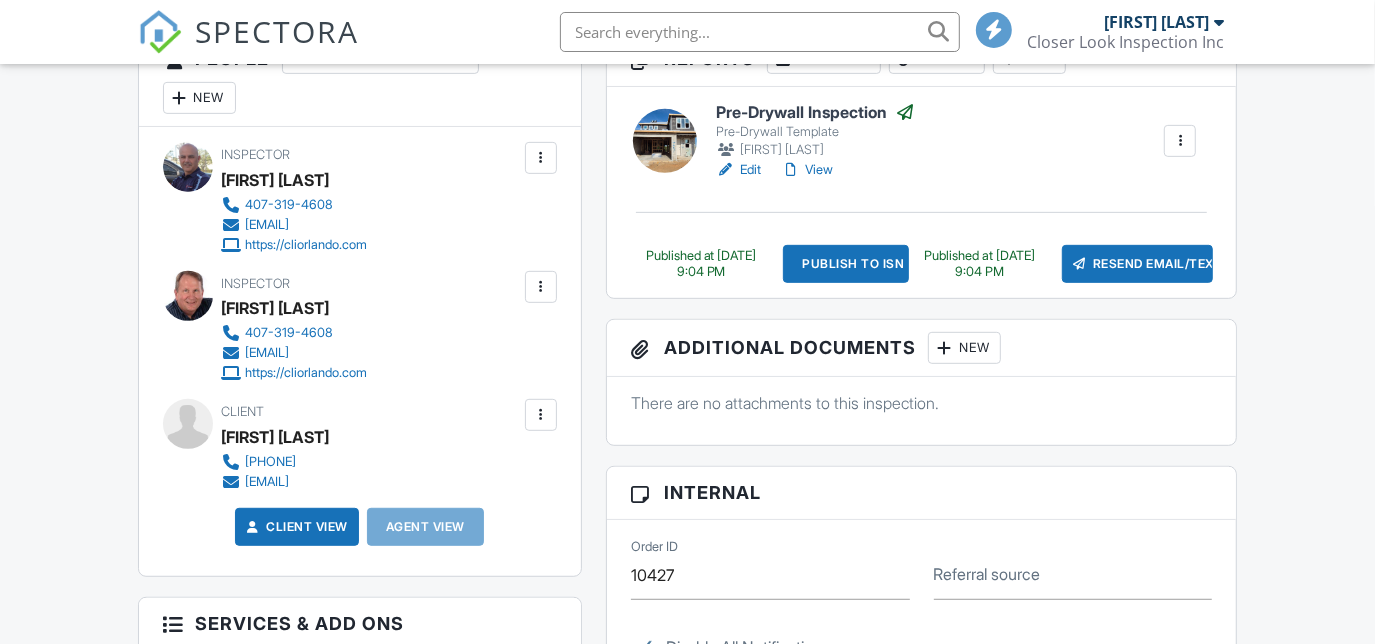 scroll, scrollTop: 557, scrollLeft: 0, axis: vertical 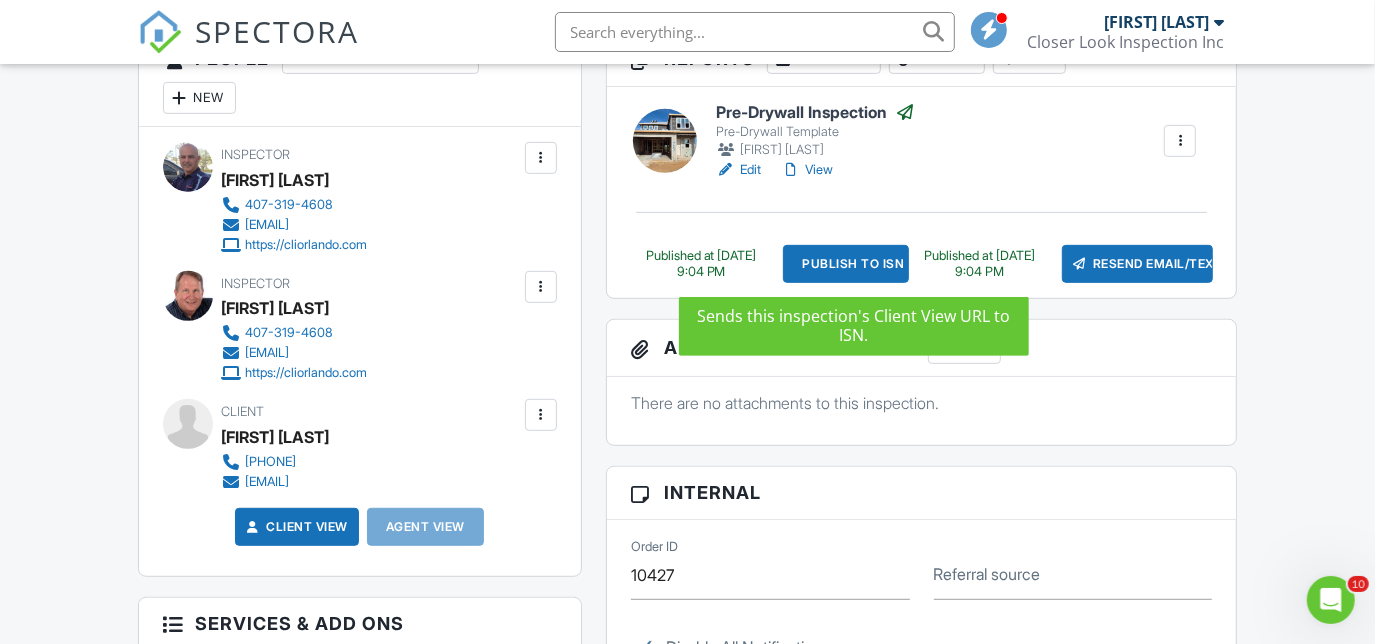 click on "Publish to ISN" at bounding box center [846, 264] 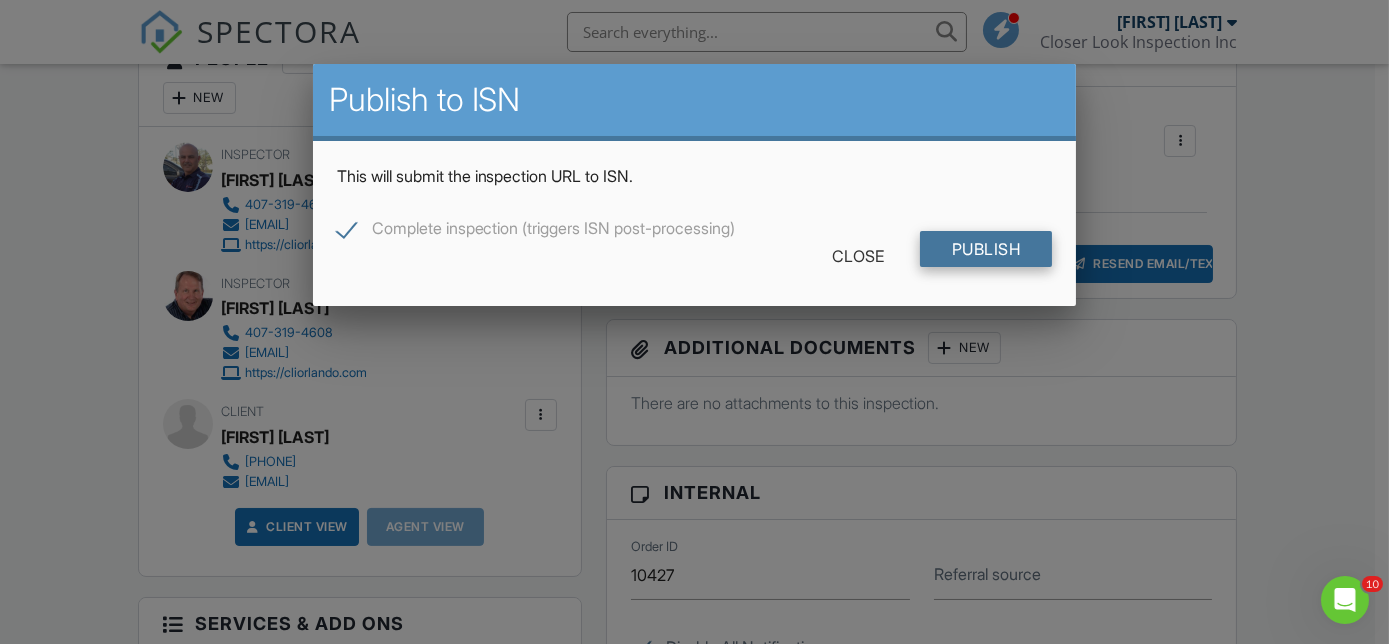 click on "Publish" at bounding box center (986, 249) 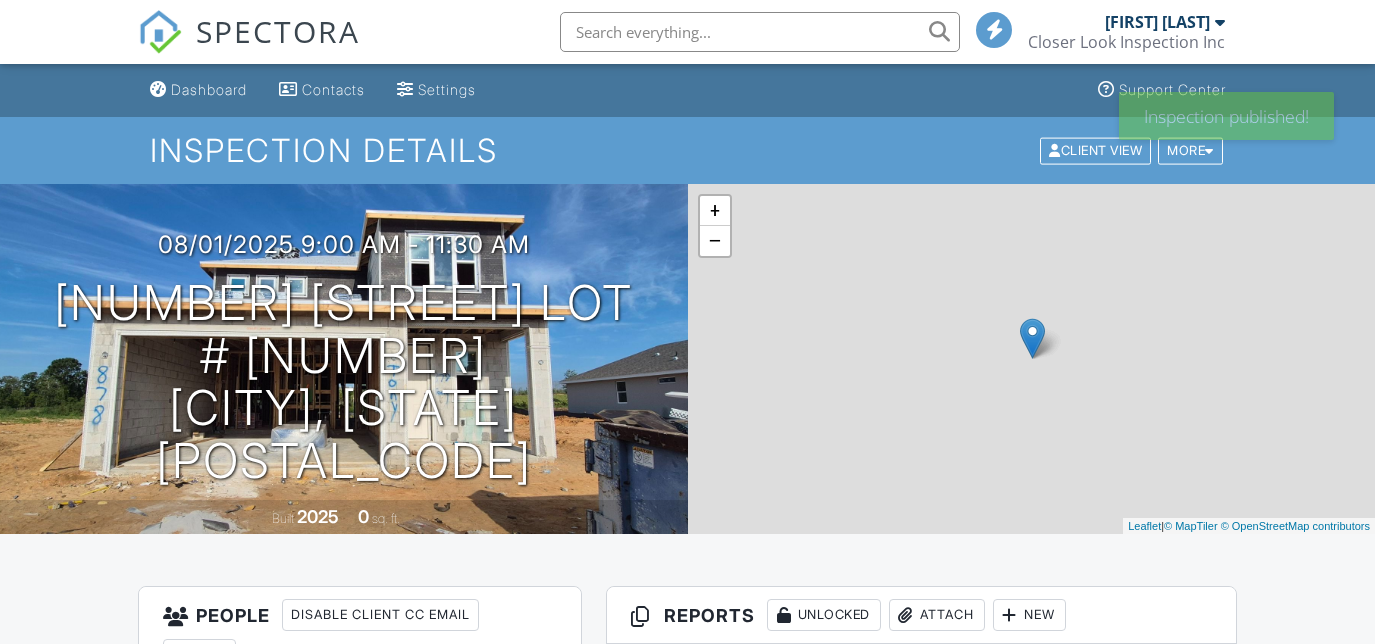 scroll, scrollTop: 0, scrollLeft: 0, axis: both 